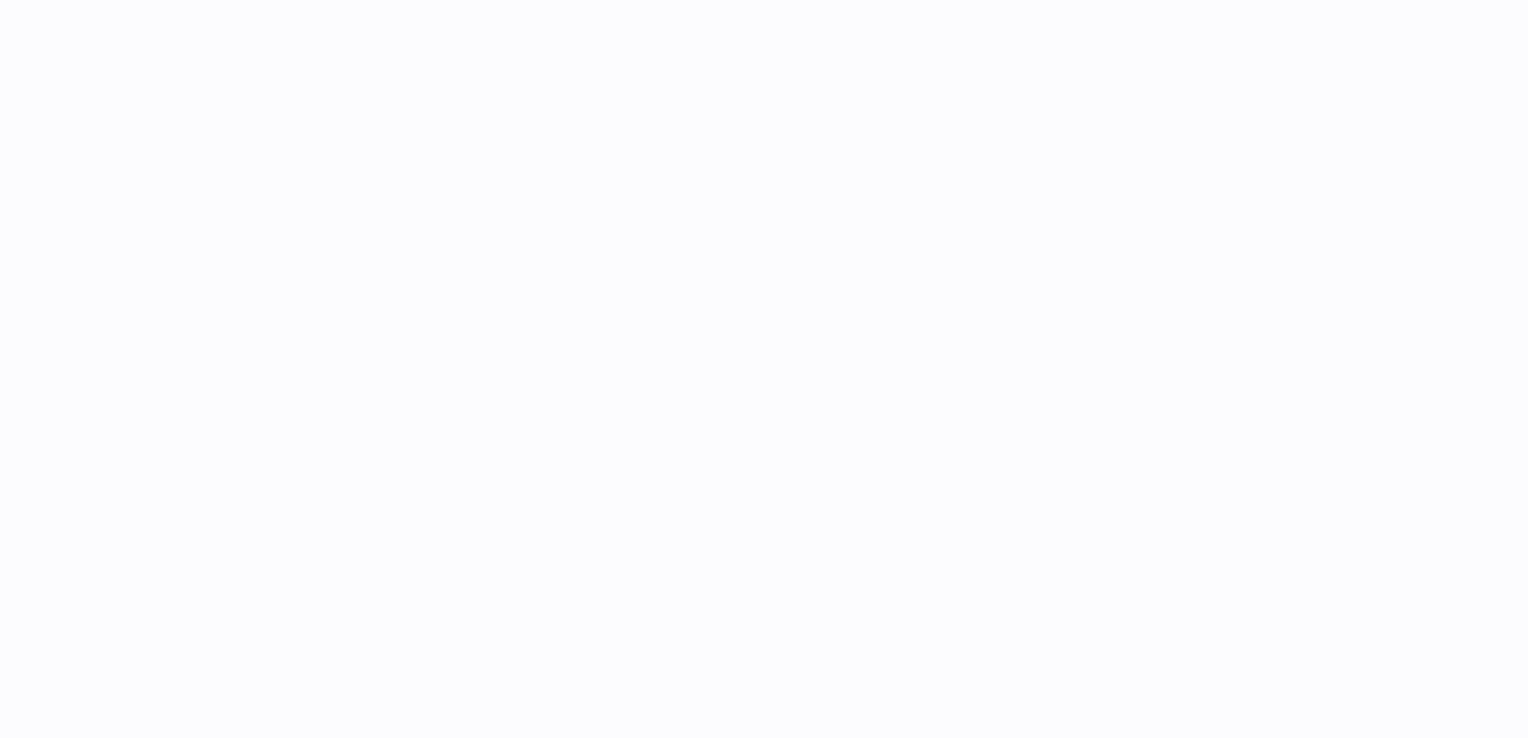 scroll, scrollTop: 0, scrollLeft: 0, axis: both 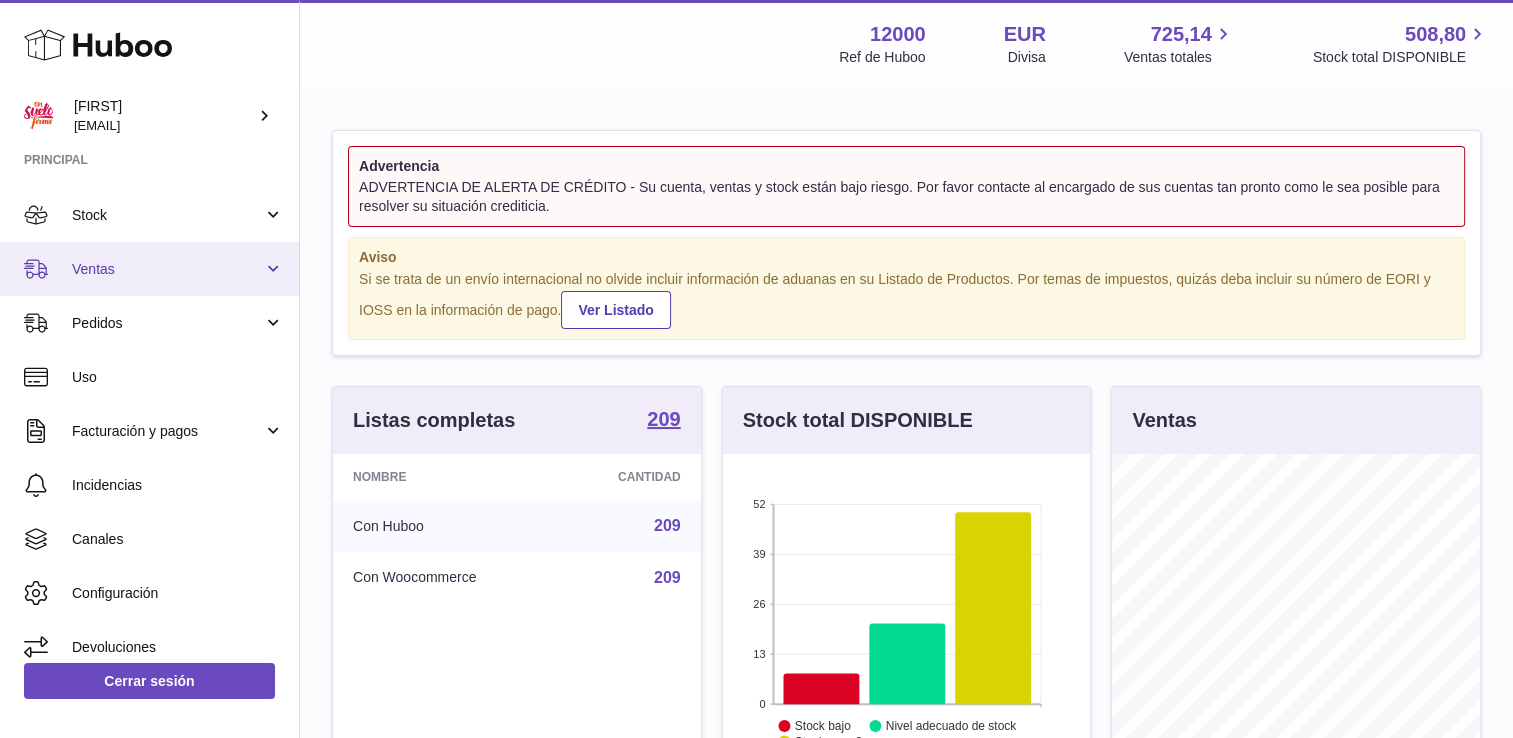click on "Ventas" at bounding box center (167, 269) 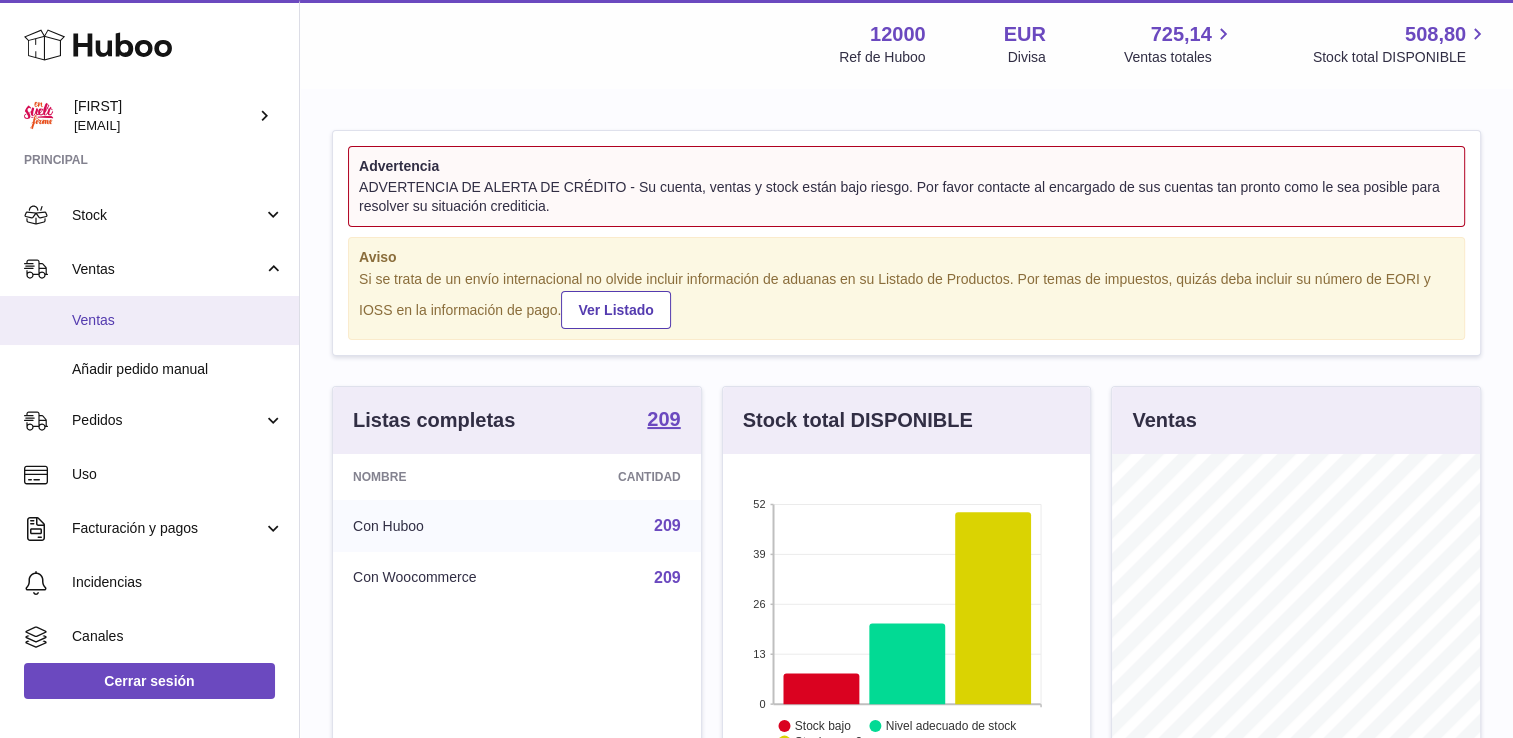 click on "Ventas" at bounding box center [178, 320] 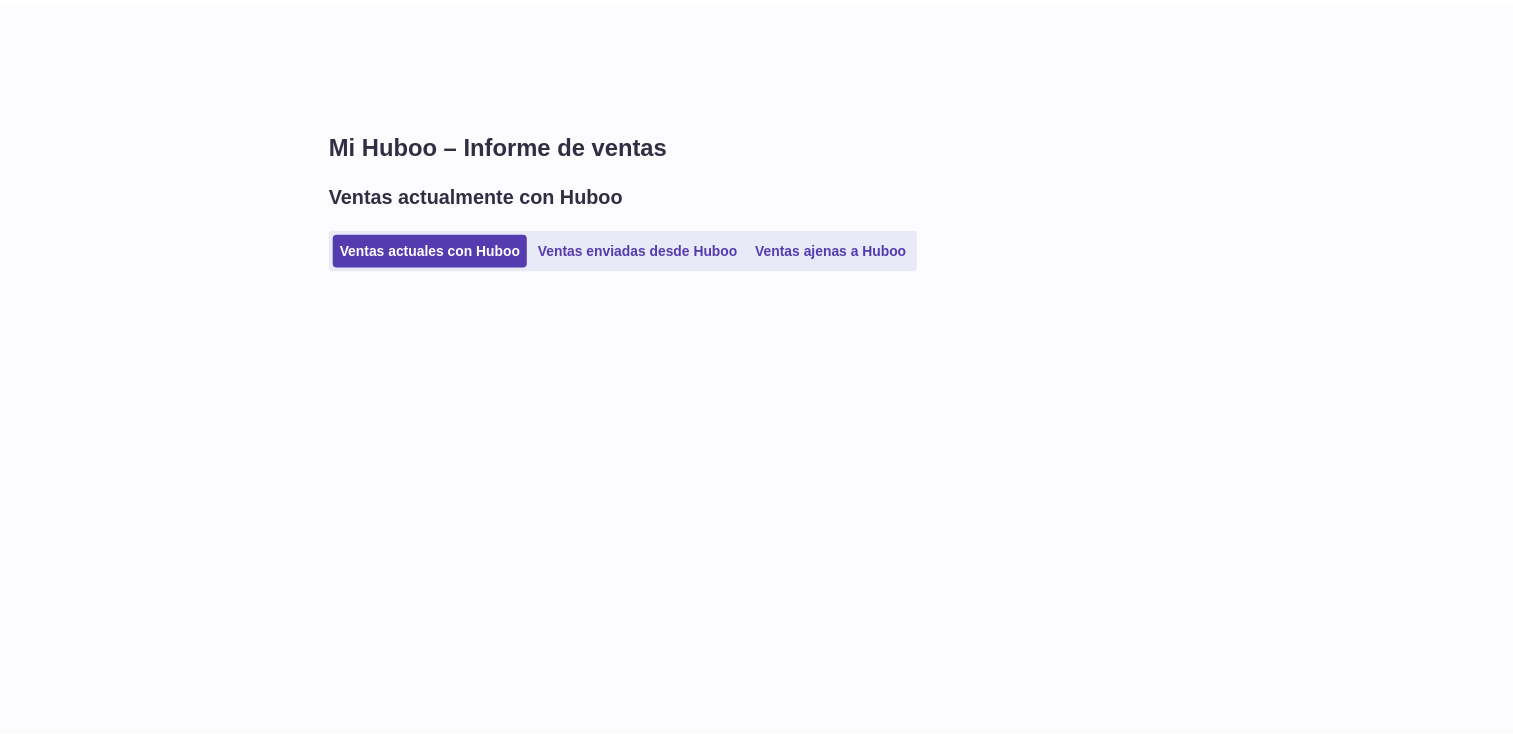 scroll, scrollTop: 0, scrollLeft: 0, axis: both 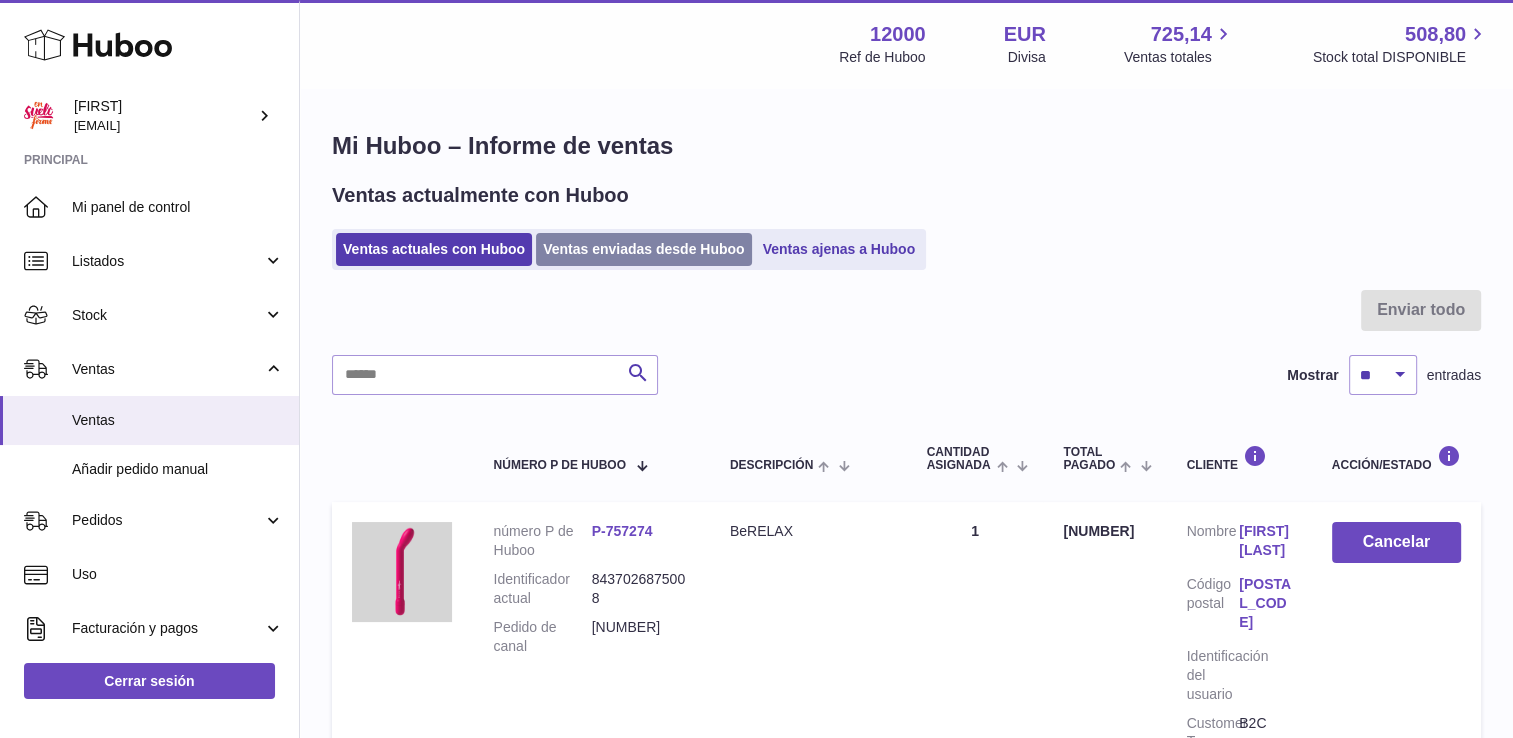 click on "Ventas enviadas desde Huboo" at bounding box center [644, 249] 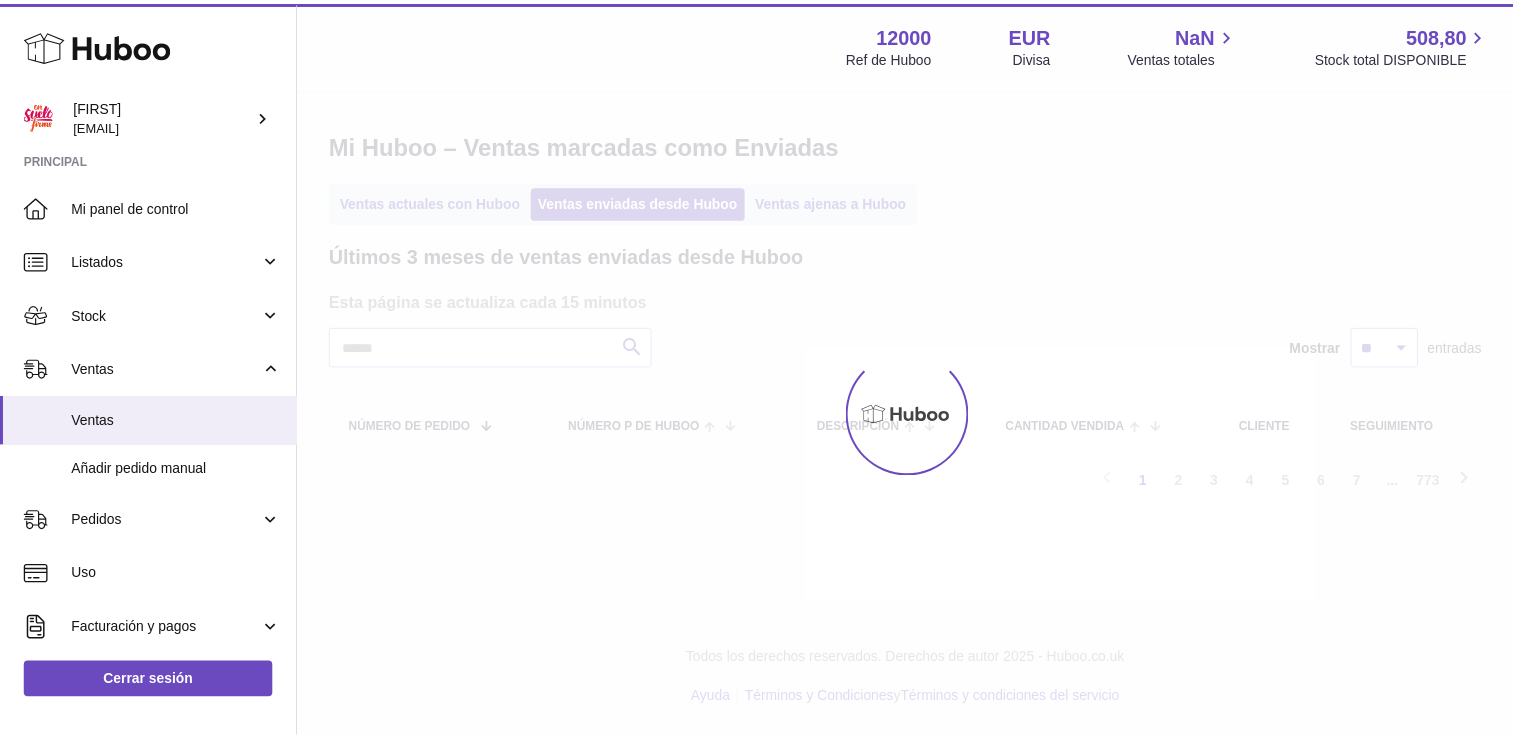 scroll, scrollTop: 0, scrollLeft: 0, axis: both 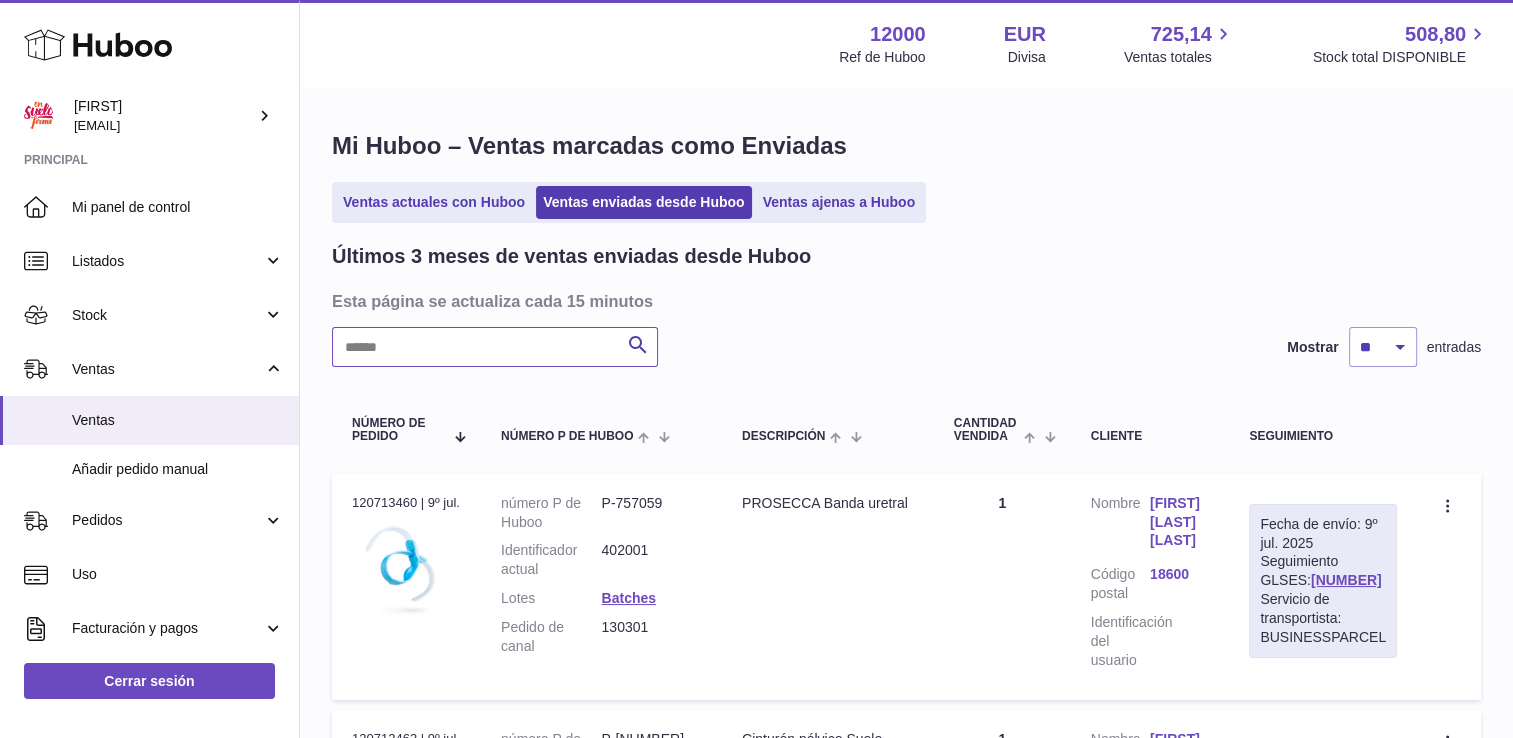 click at bounding box center (495, 347) 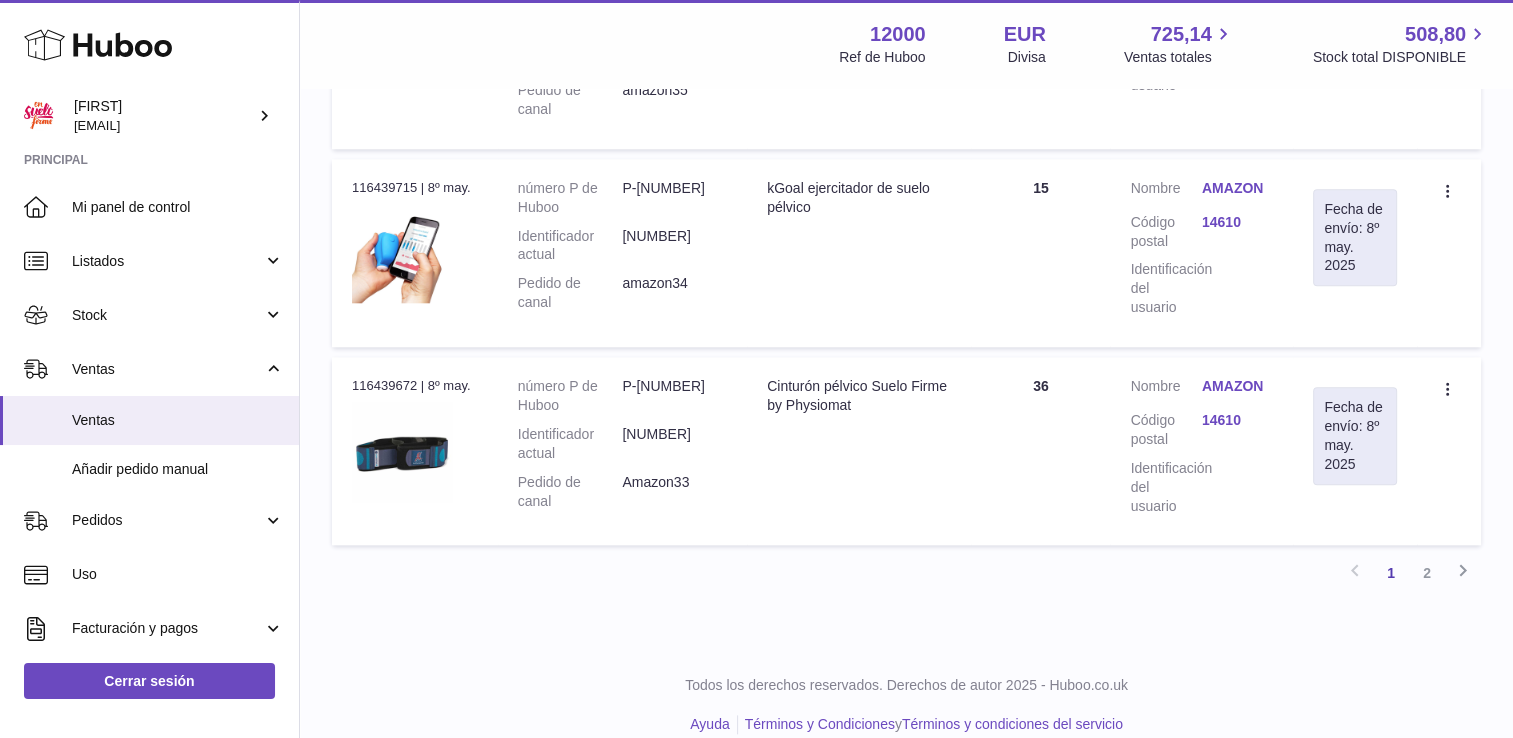 scroll, scrollTop: 2066, scrollLeft: 0, axis: vertical 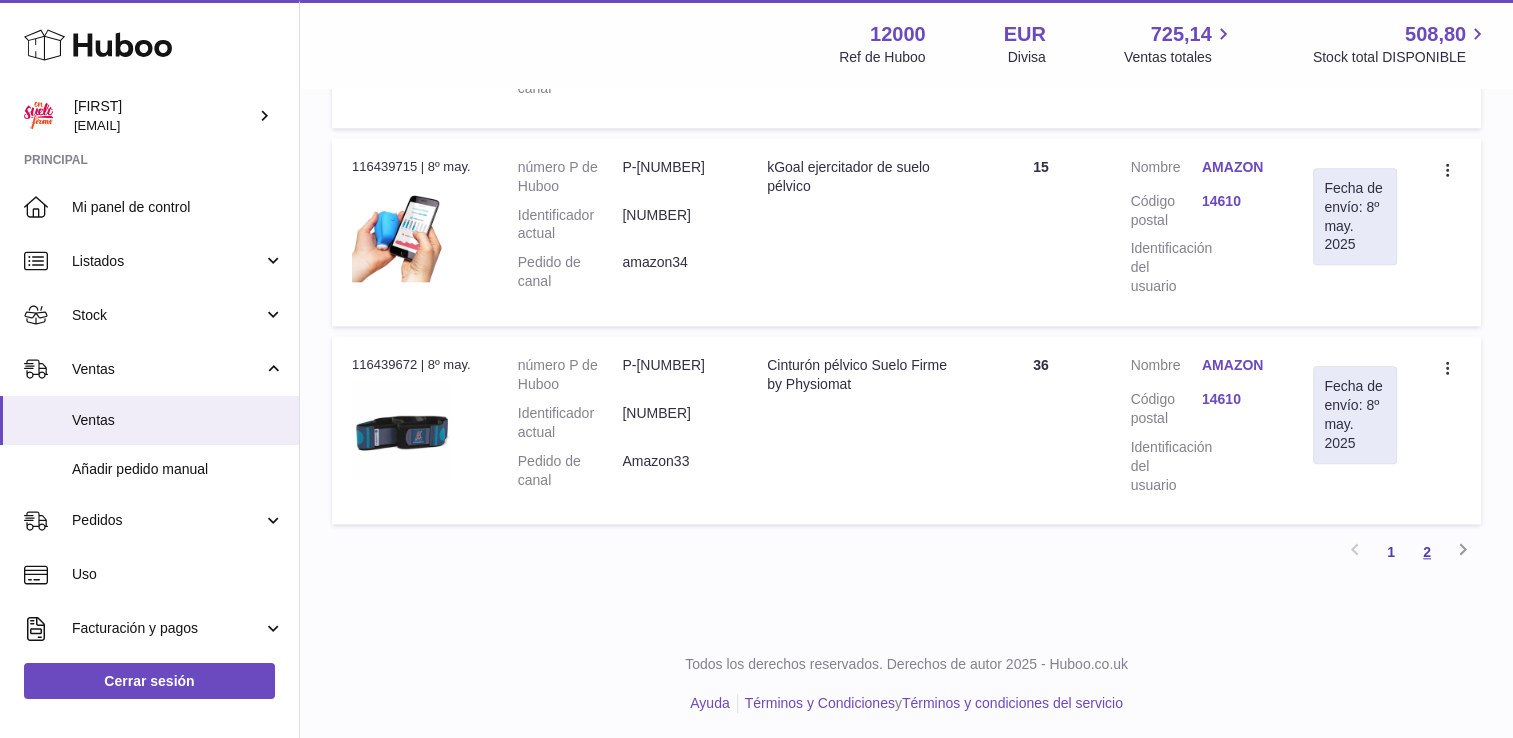 type on "******" 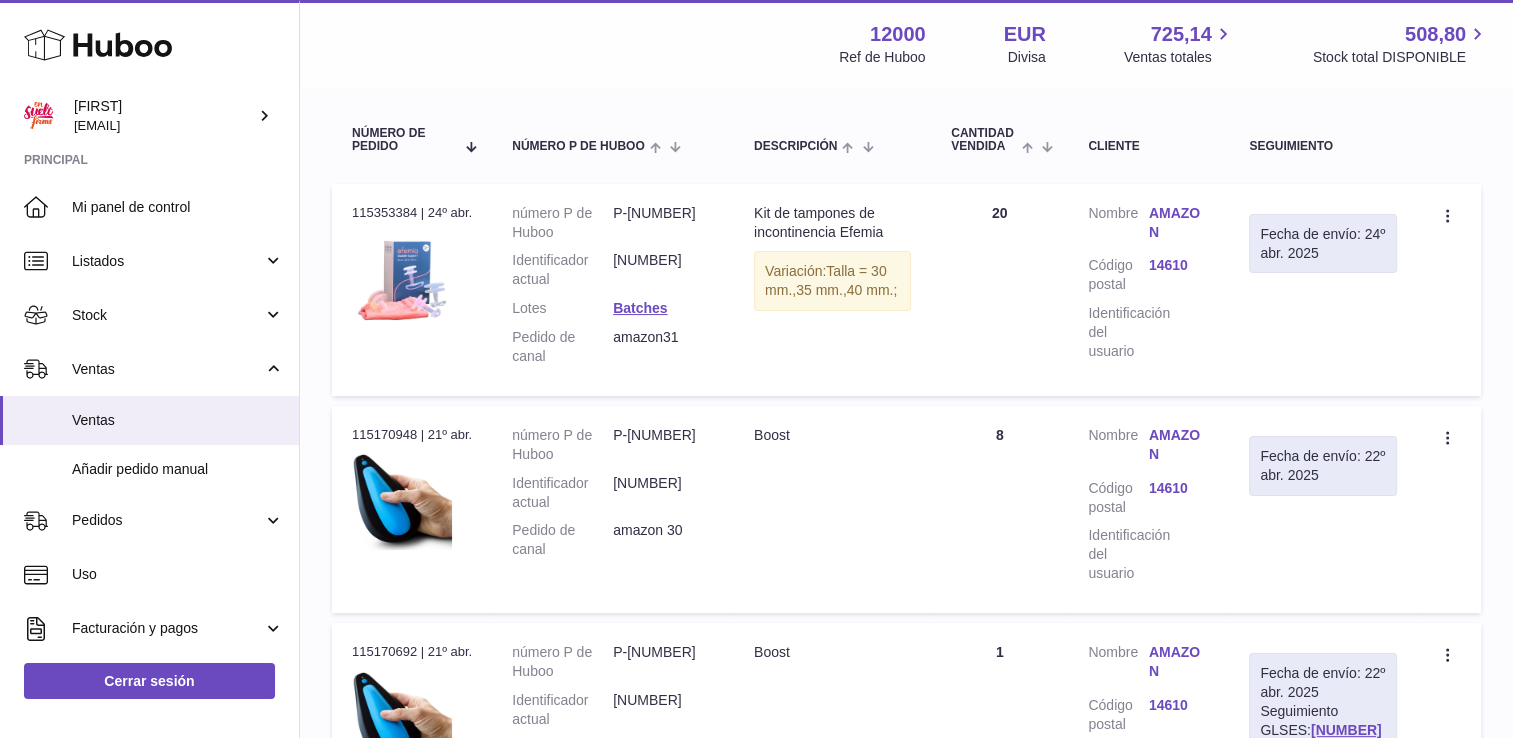 scroll, scrollTop: 390, scrollLeft: 0, axis: vertical 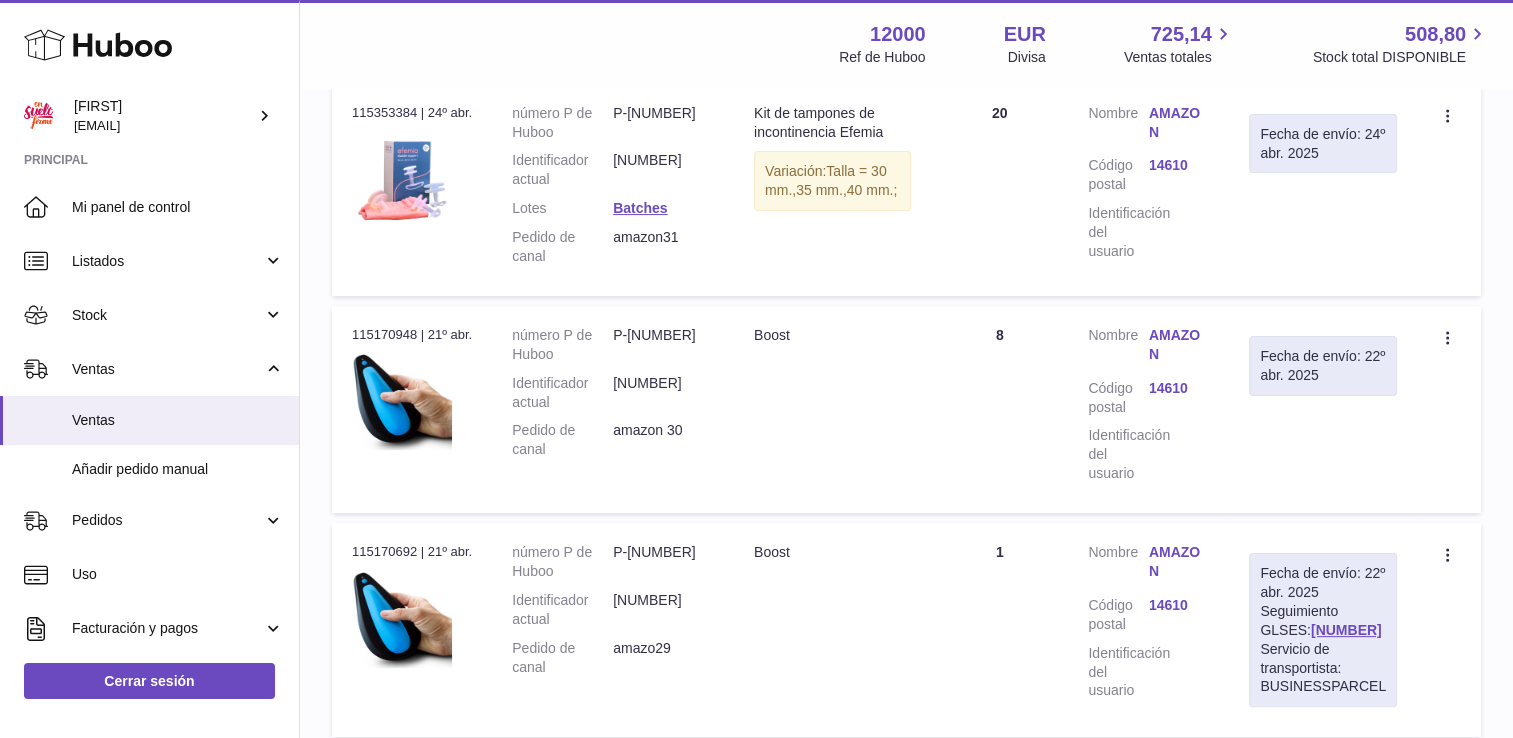 click on "AMAZON" at bounding box center (1179, 345) 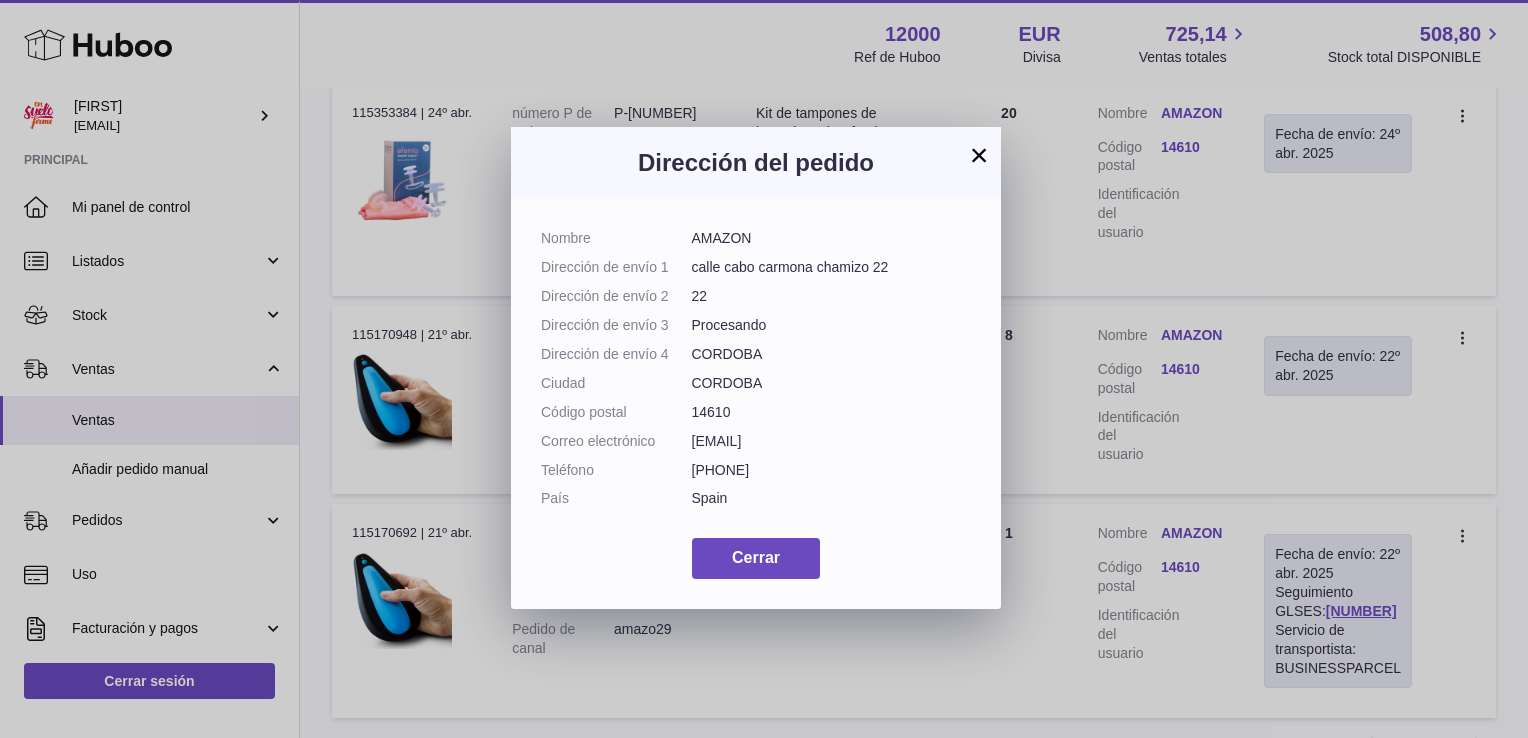 click on "×" at bounding box center [979, 155] 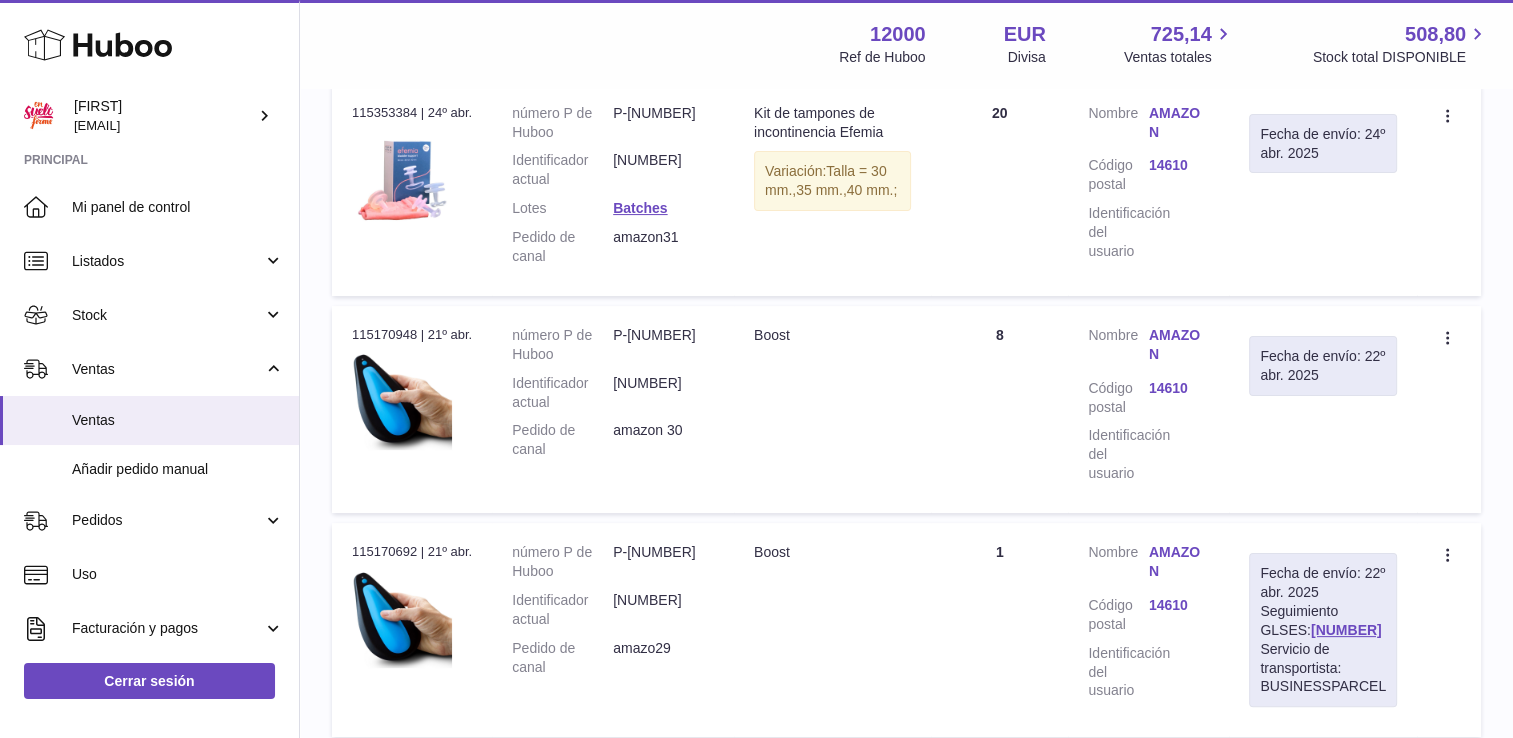 drag, startPoint x: 564, startPoint y: 477, endPoint x: 553, endPoint y: 492, distance: 18.601076 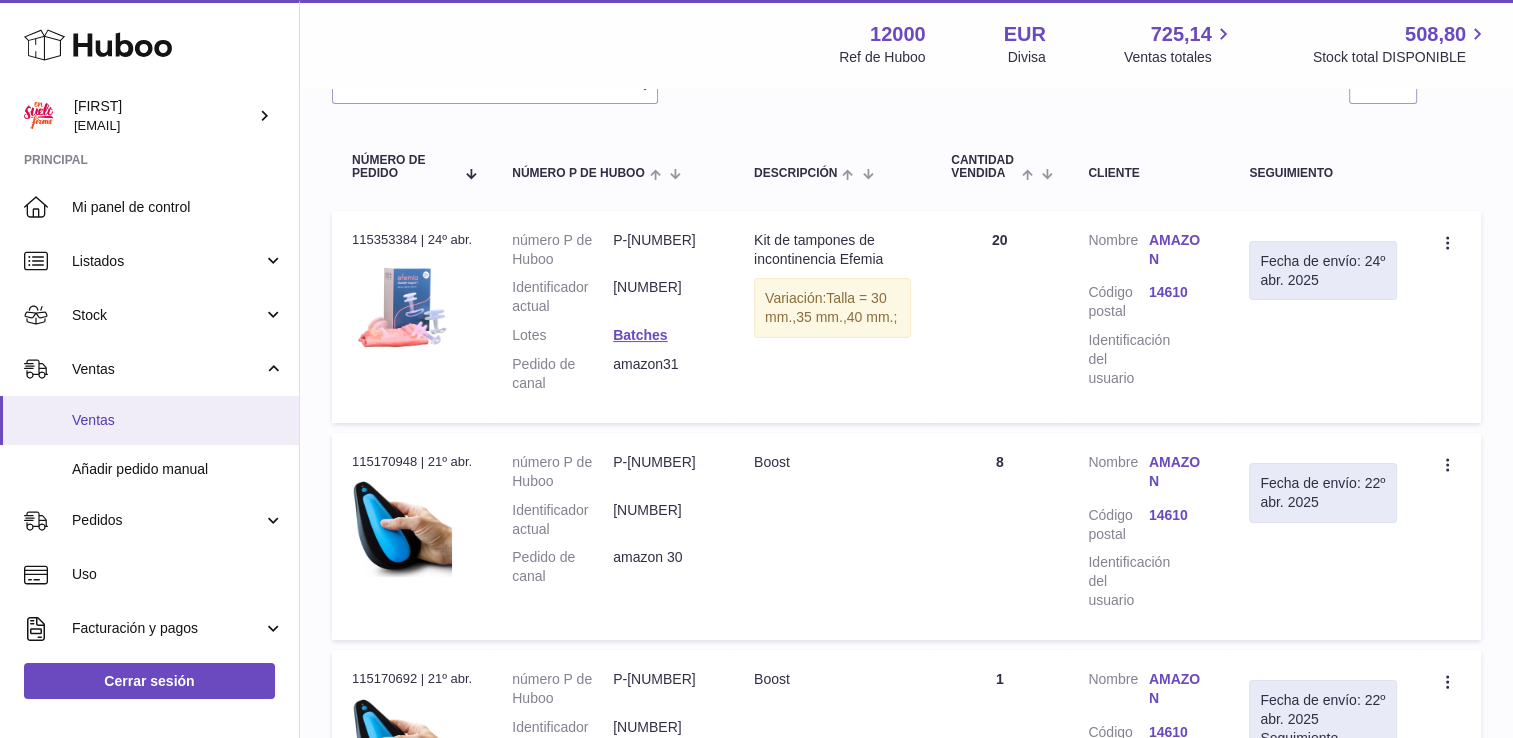 scroll, scrollTop: 190, scrollLeft: 0, axis: vertical 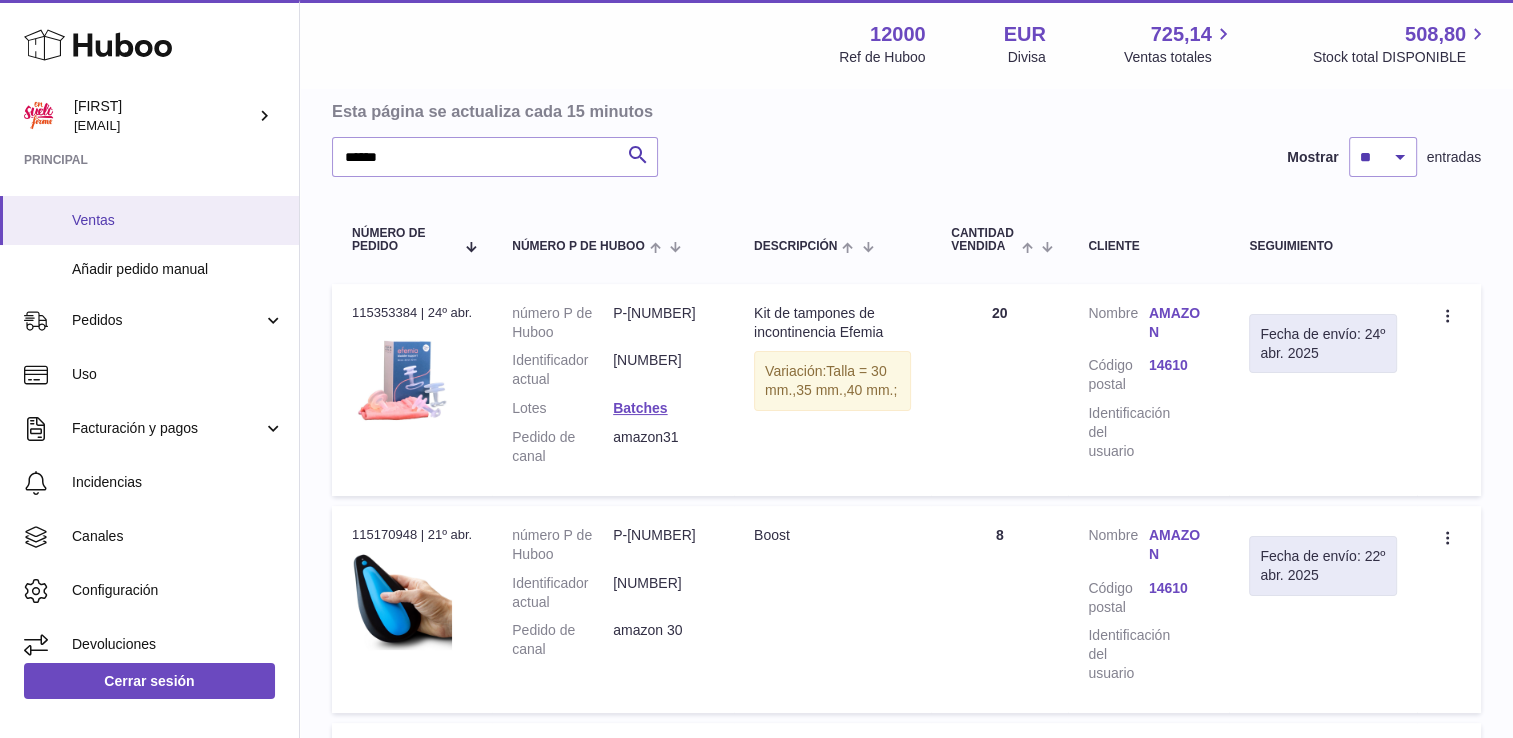 click on "Ventas" at bounding box center (178, 220) 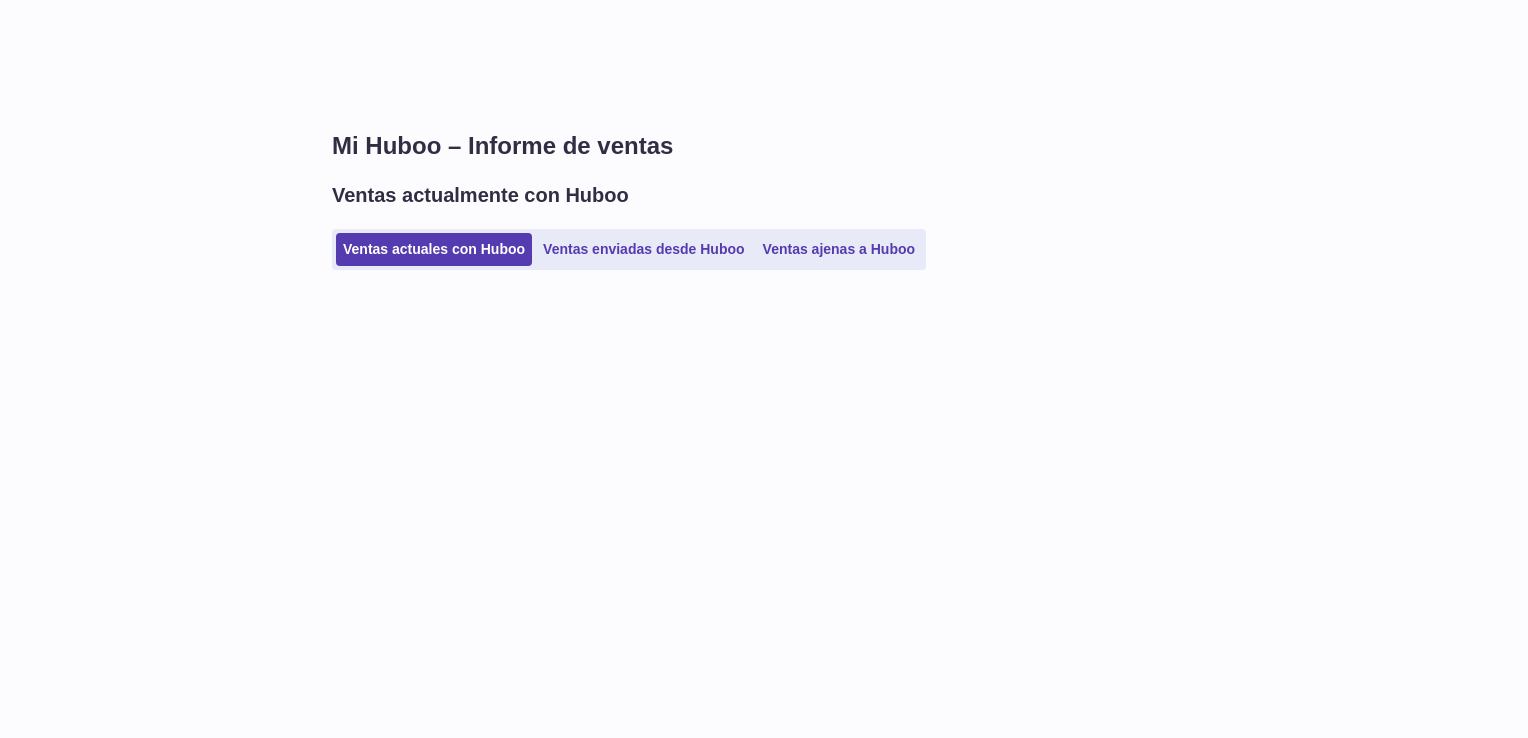scroll, scrollTop: 0, scrollLeft: 0, axis: both 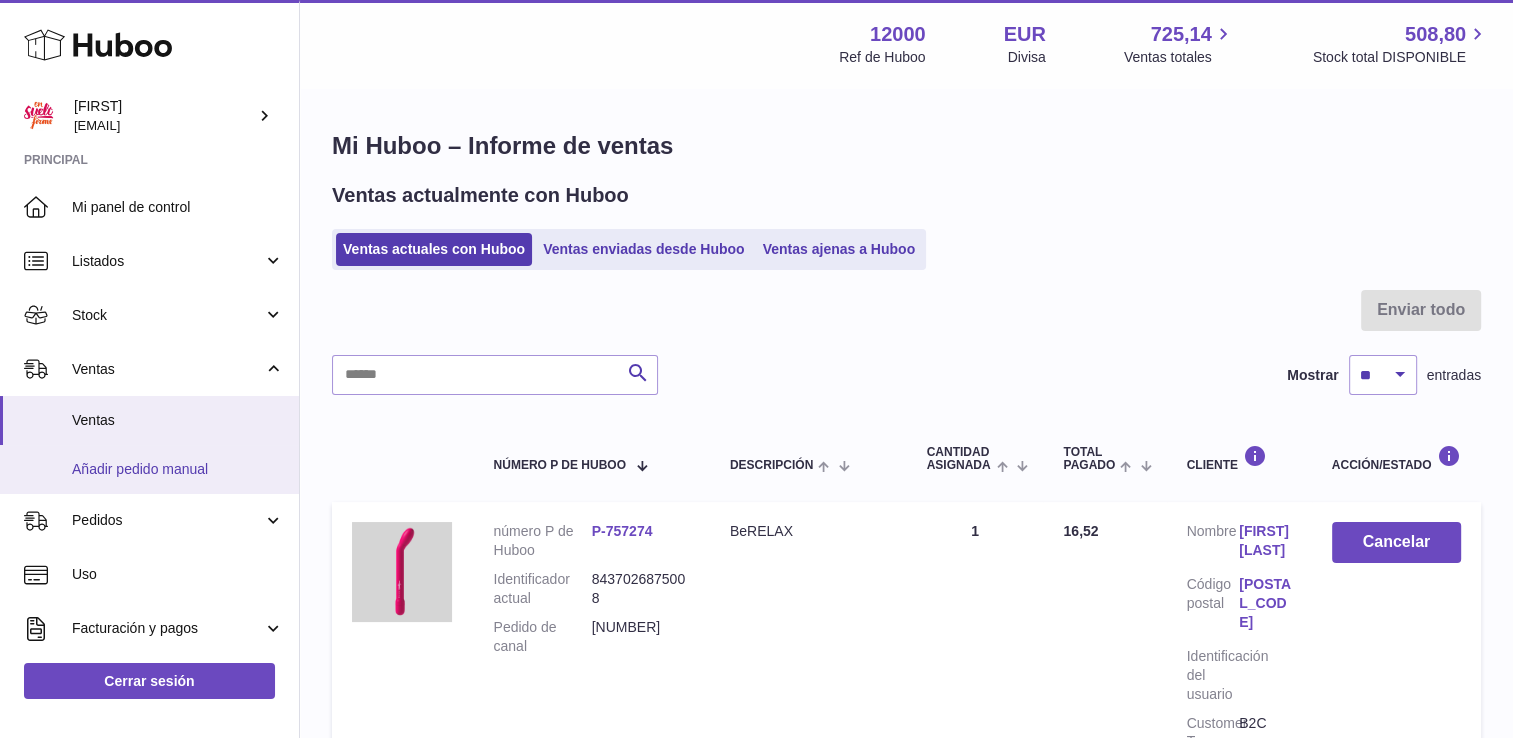 click on "Añadir pedido manual" at bounding box center (178, 469) 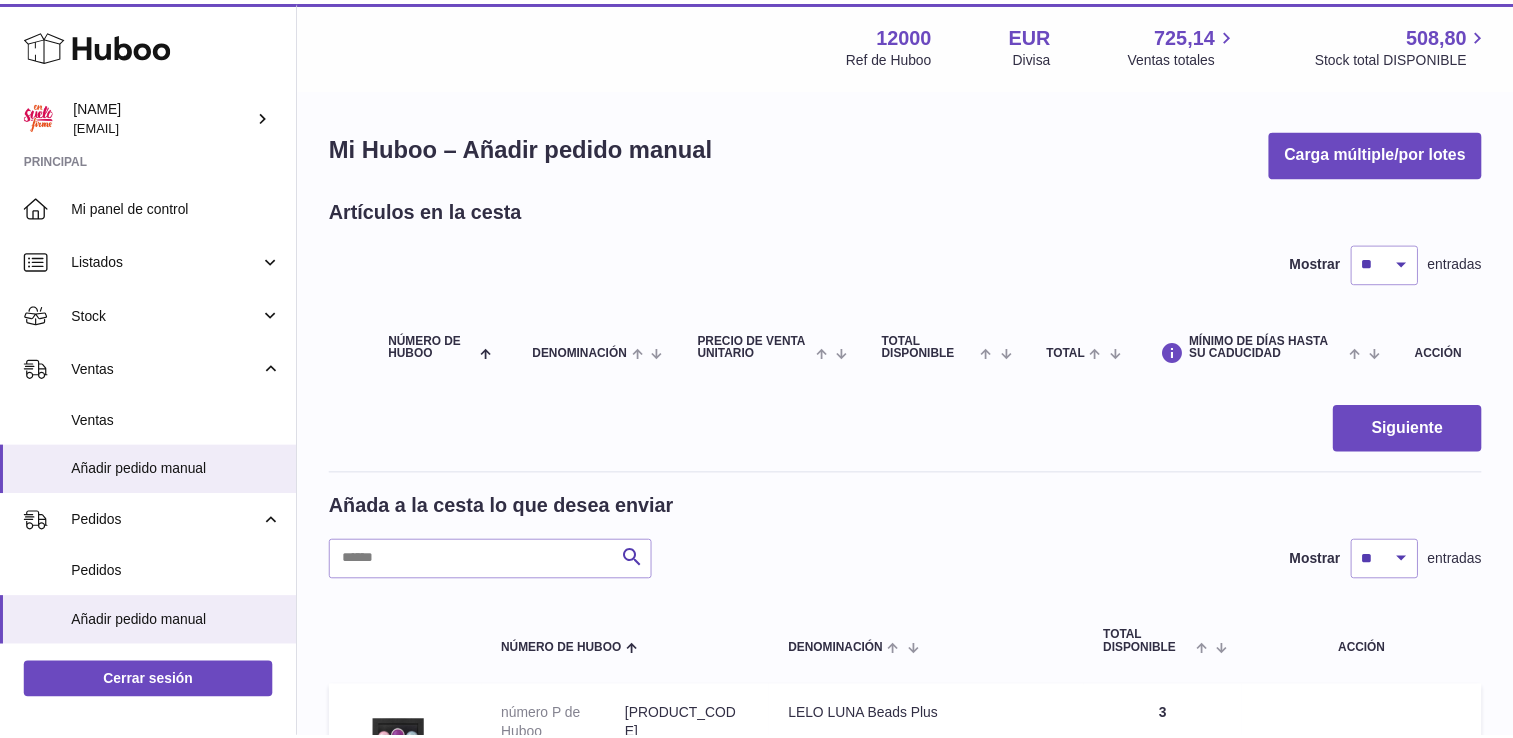 scroll, scrollTop: 0, scrollLeft: 0, axis: both 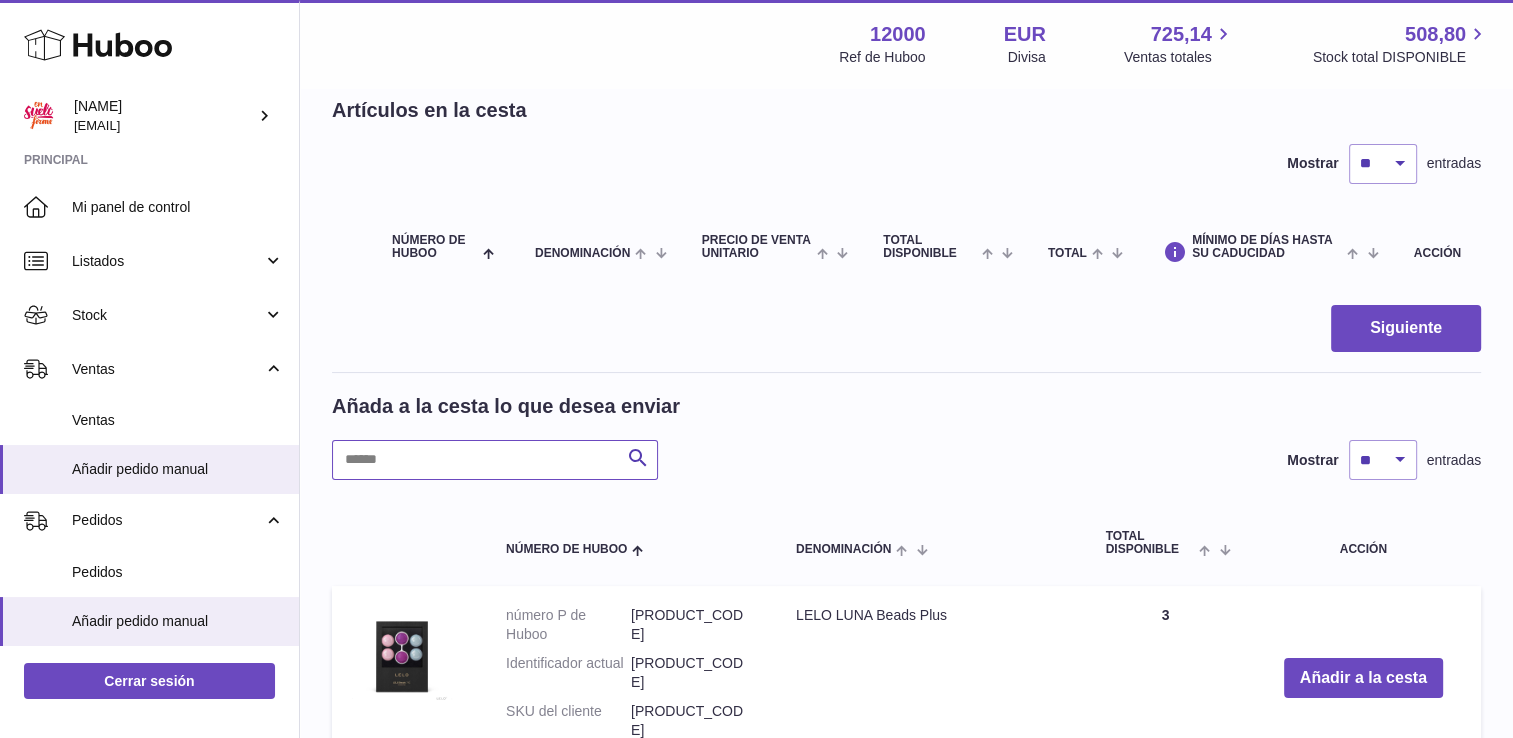 click at bounding box center (495, 460) 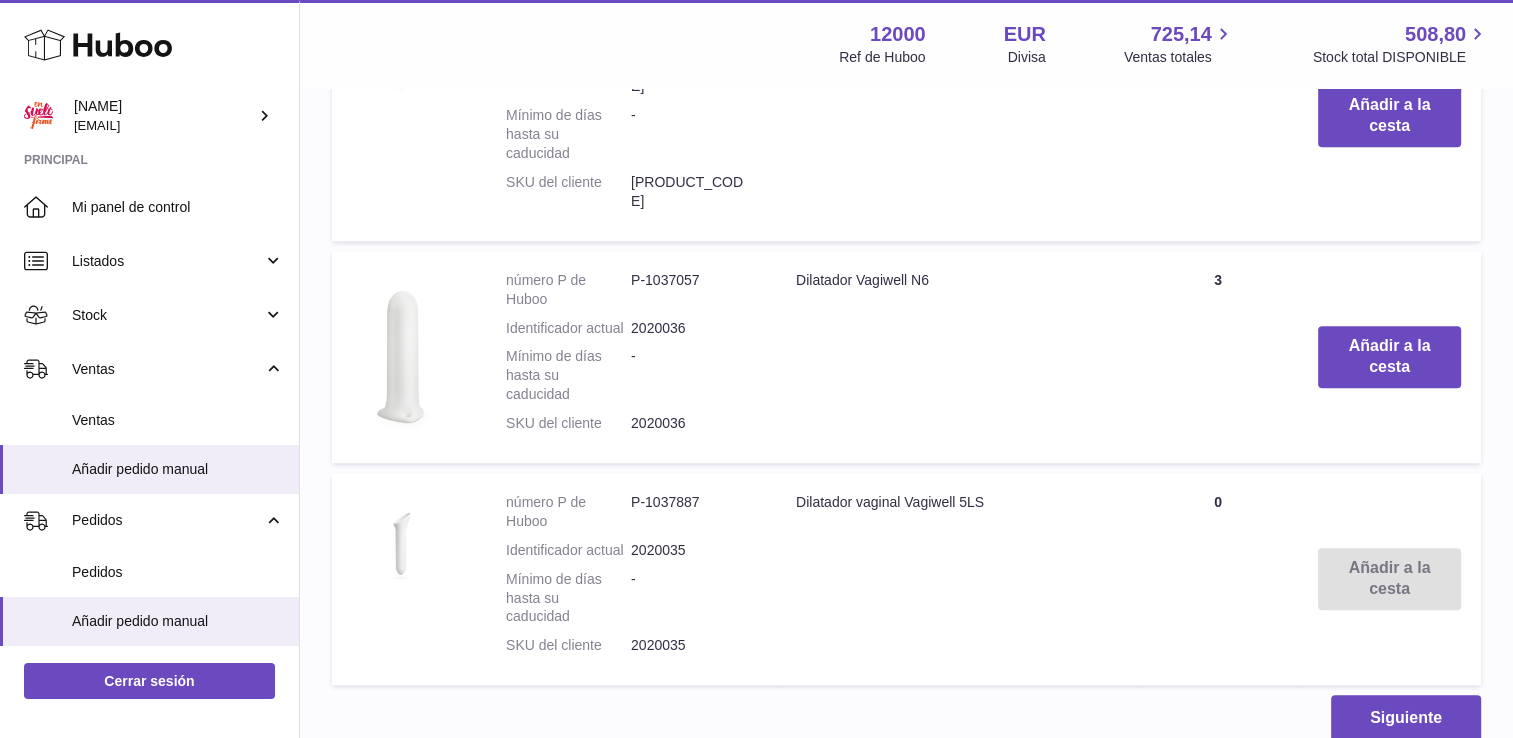 scroll, scrollTop: 2014, scrollLeft: 0, axis: vertical 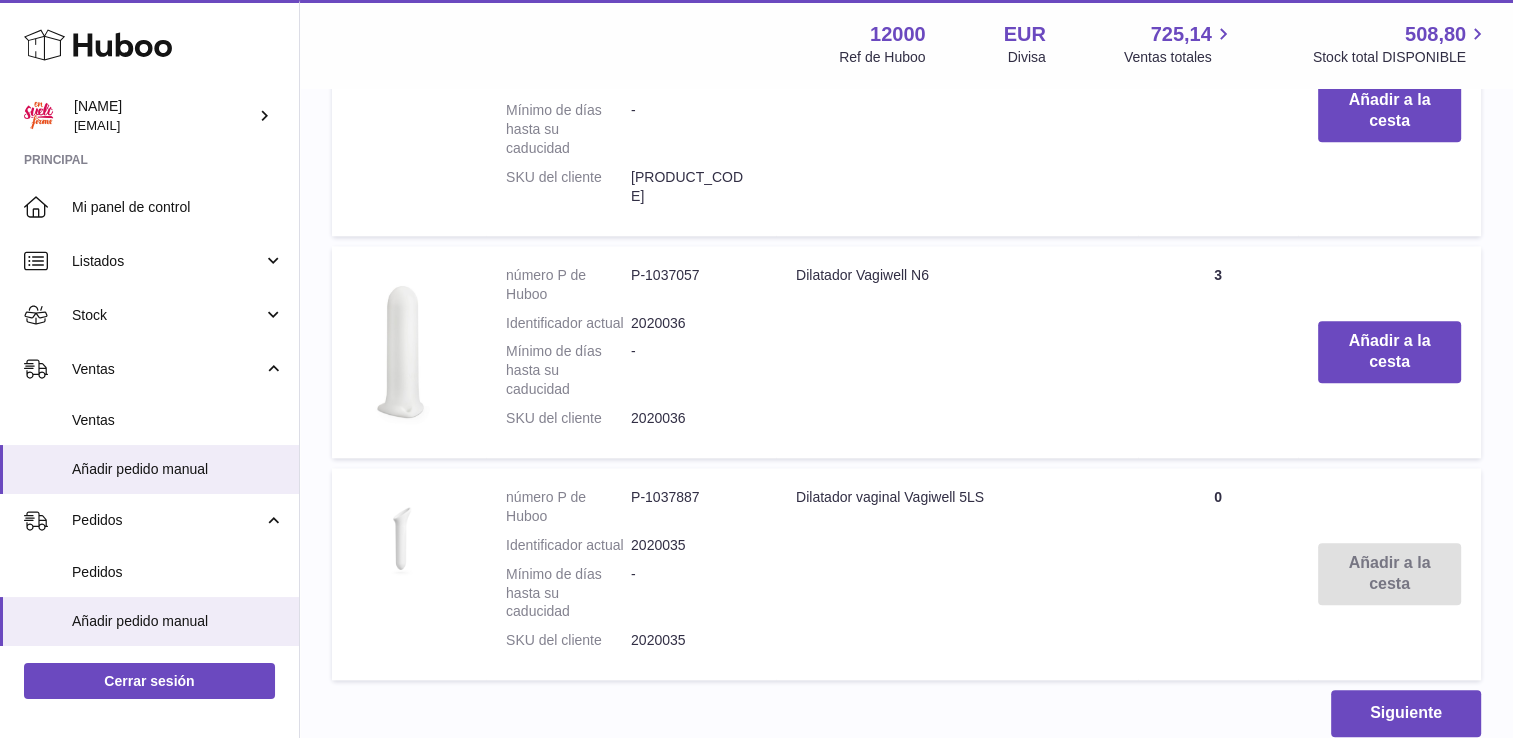 type on "*****" 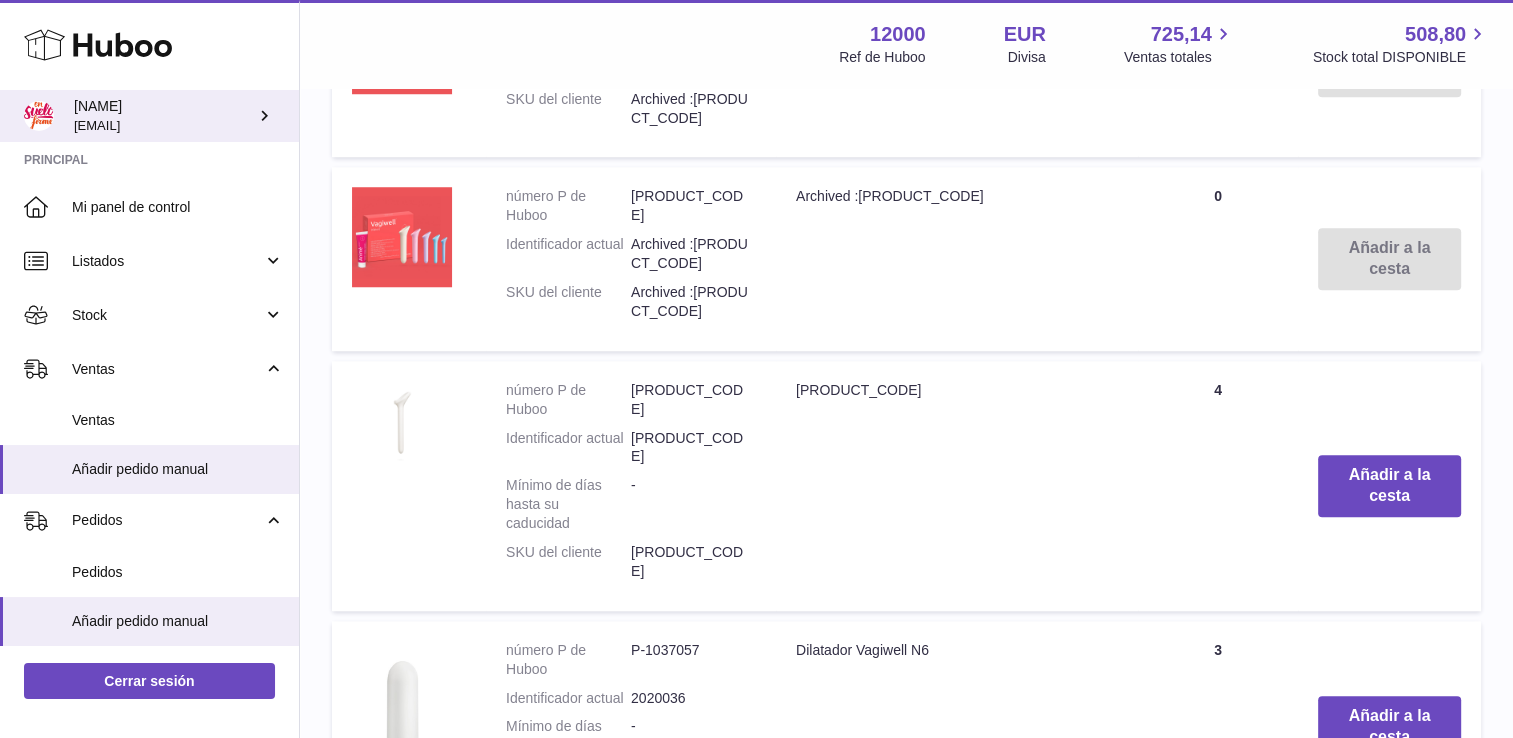 scroll, scrollTop: 1614, scrollLeft: 0, axis: vertical 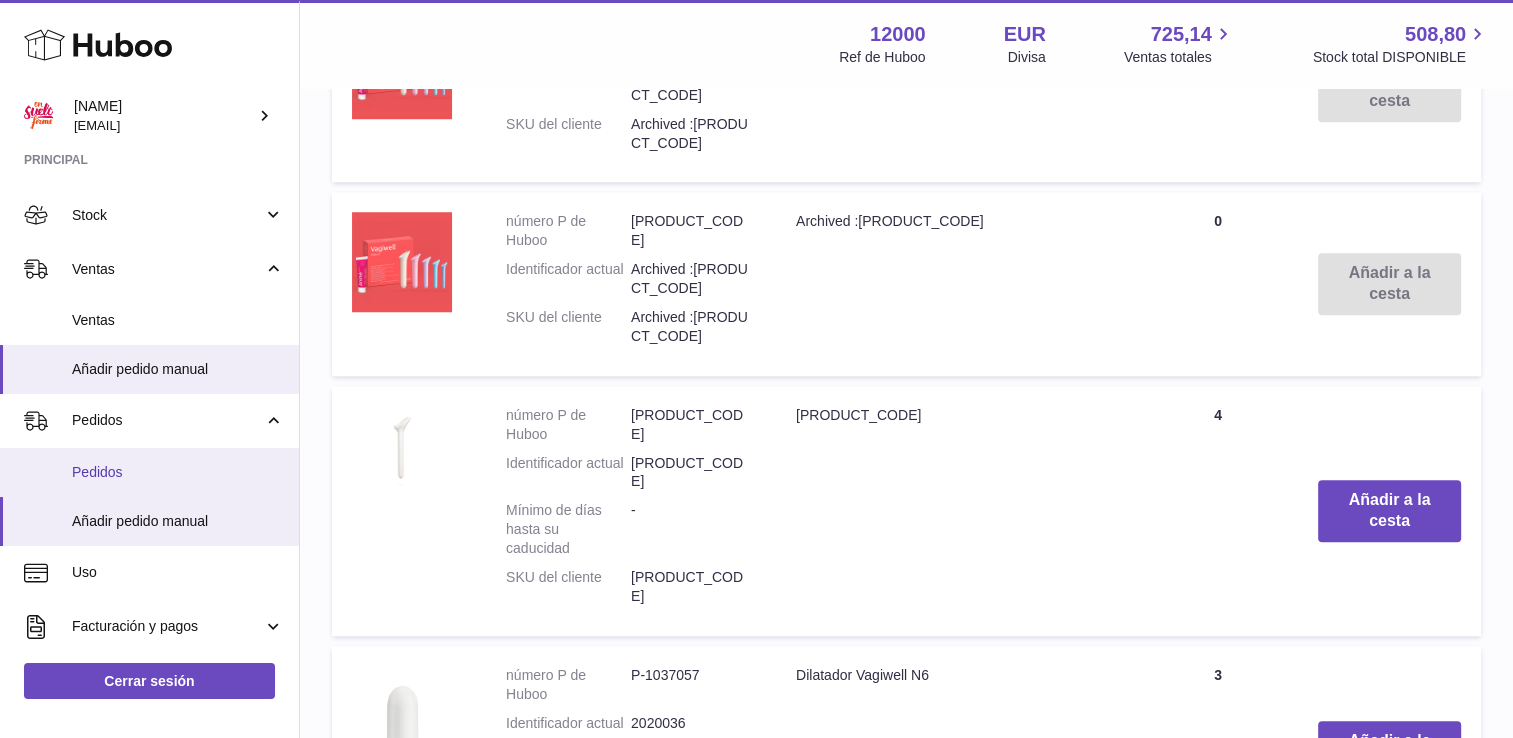 click on "Pedidos" at bounding box center [178, 472] 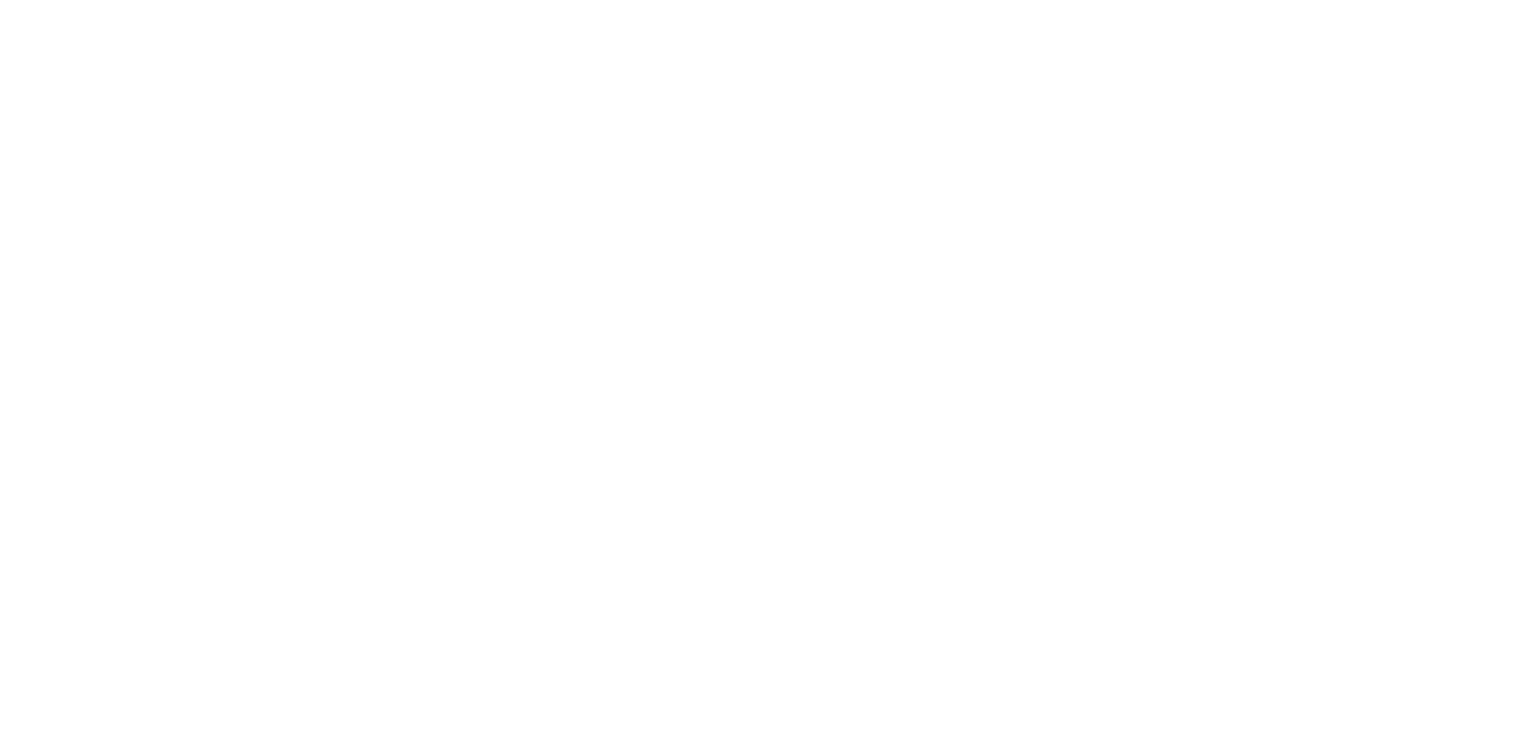 scroll, scrollTop: 0, scrollLeft: 0, axis: both 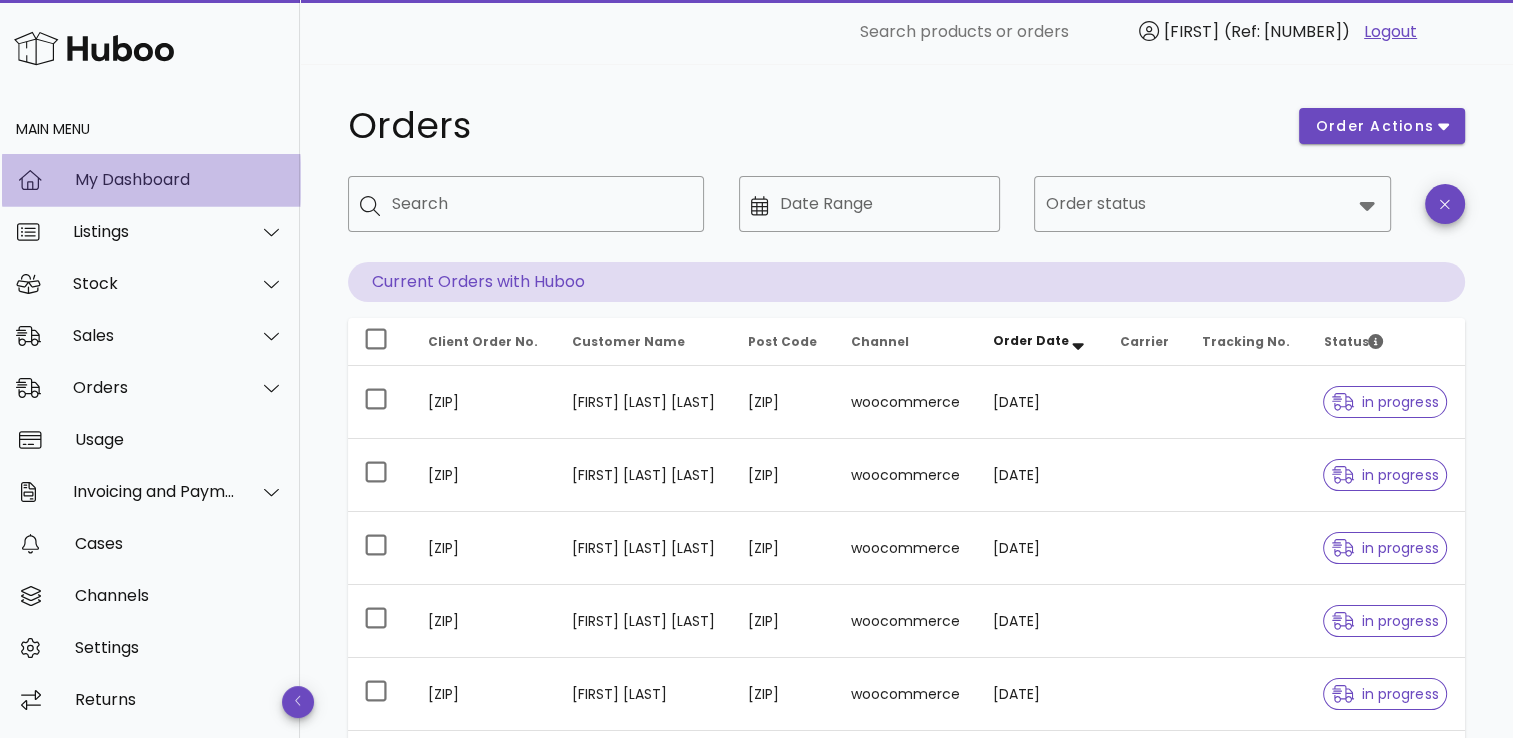 click on "My Dashboard" at bounding box center [179, 179] 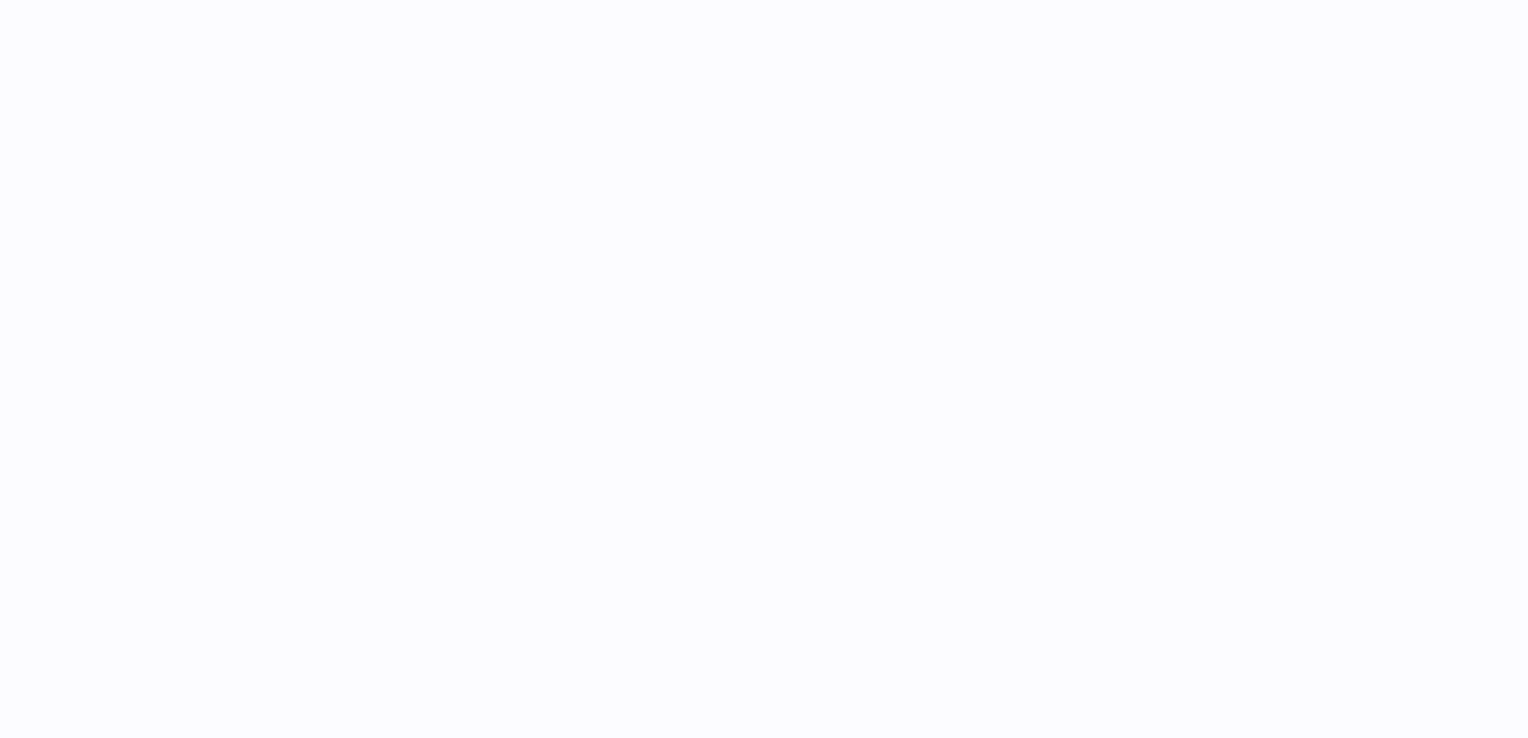 scroll, scrollTop: 0, scrollLeft: 0, axis: both 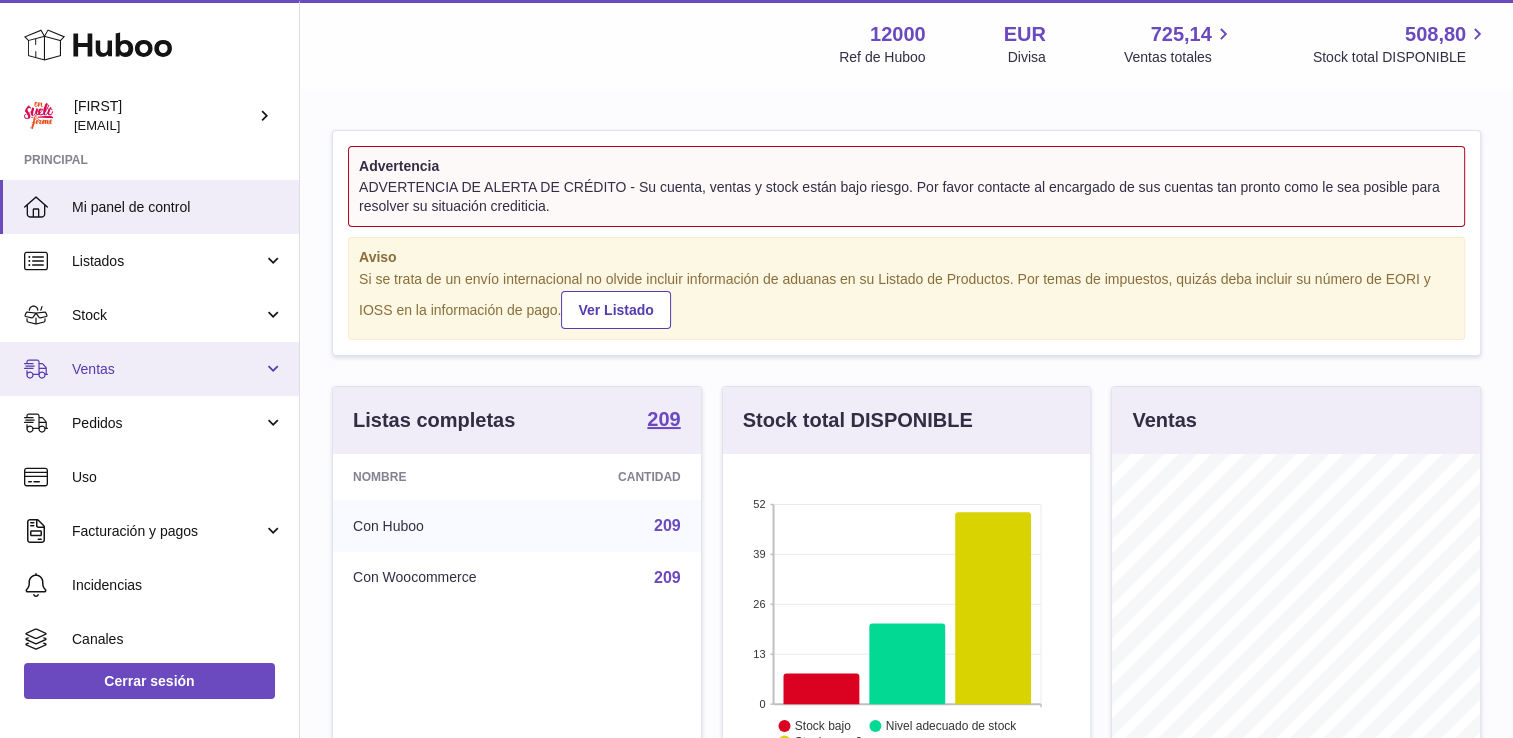 click on "Ventas" at bounding box center [167, 369] 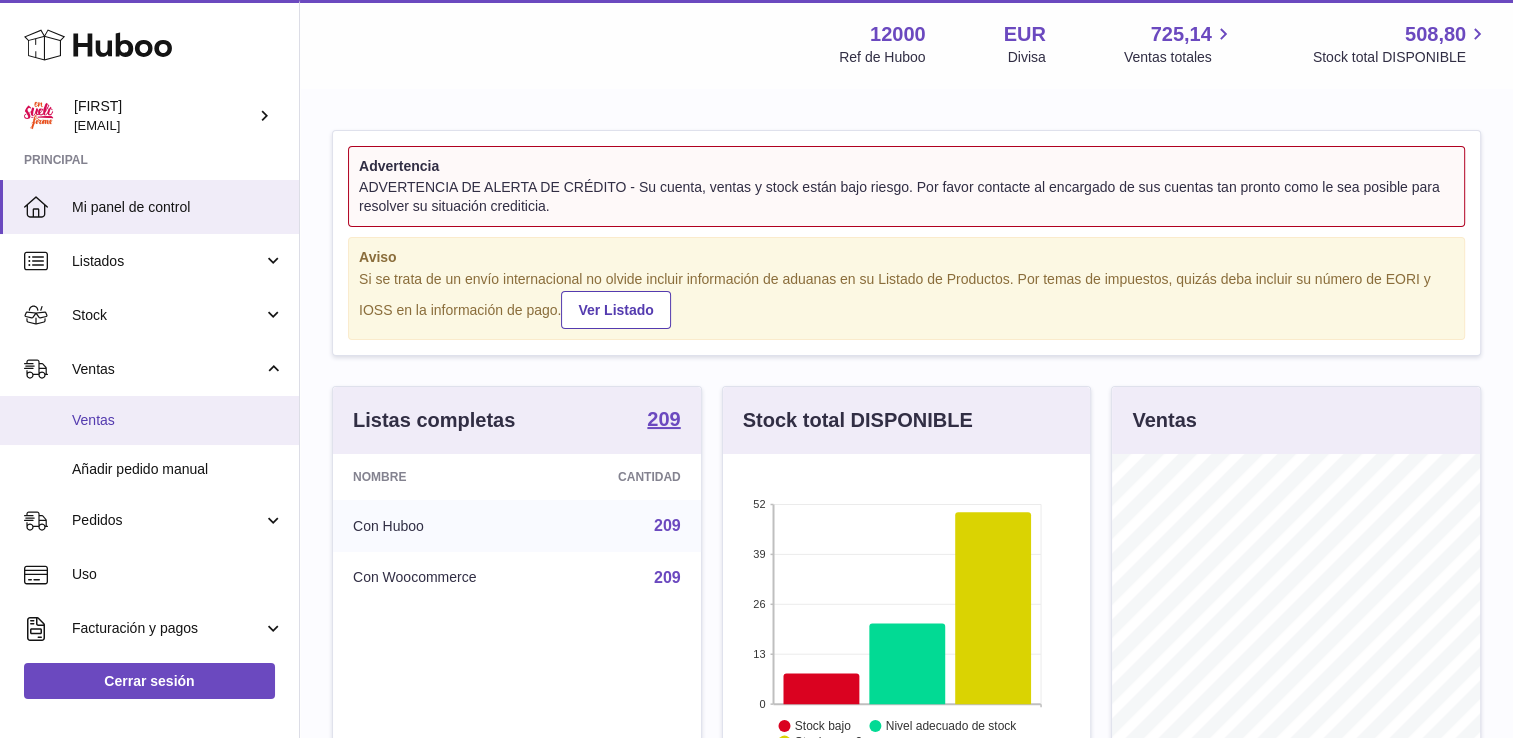 click on "Ventas" at bounding box center [178, 420] 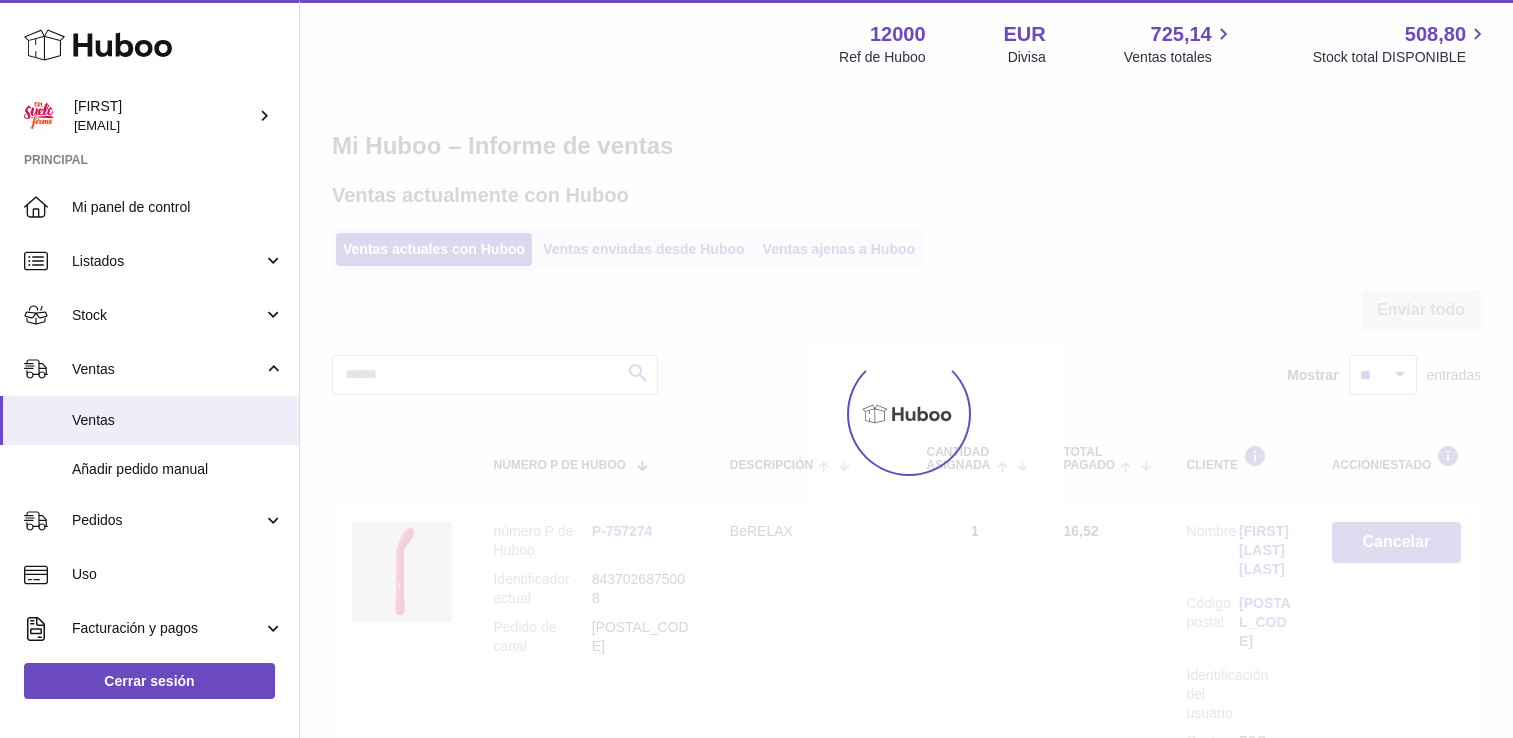 scroll, scrollTop: 0, scrollLeft: 0, axis: both 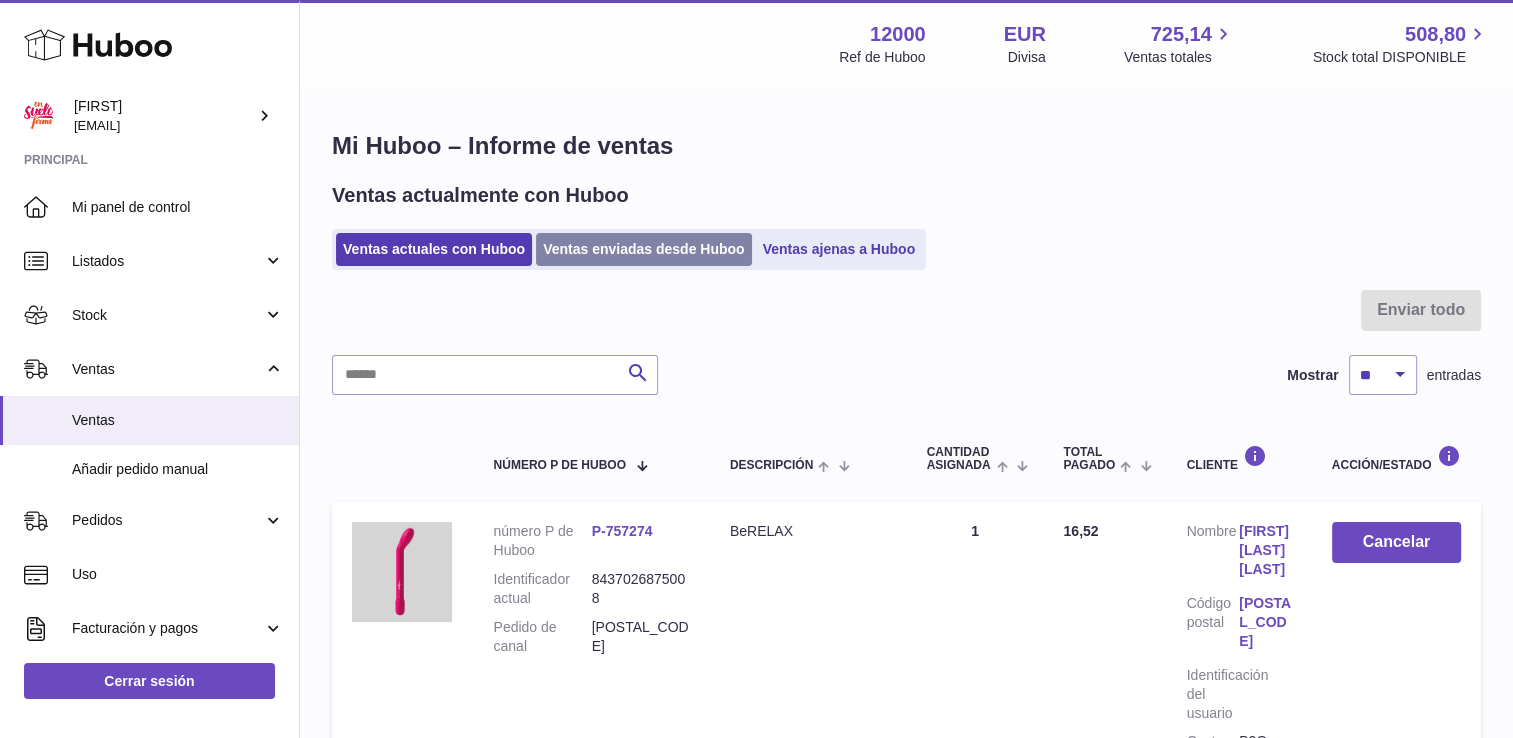 click on "Ventas enviadas desde Huboo" at bounding box center (644, 249) 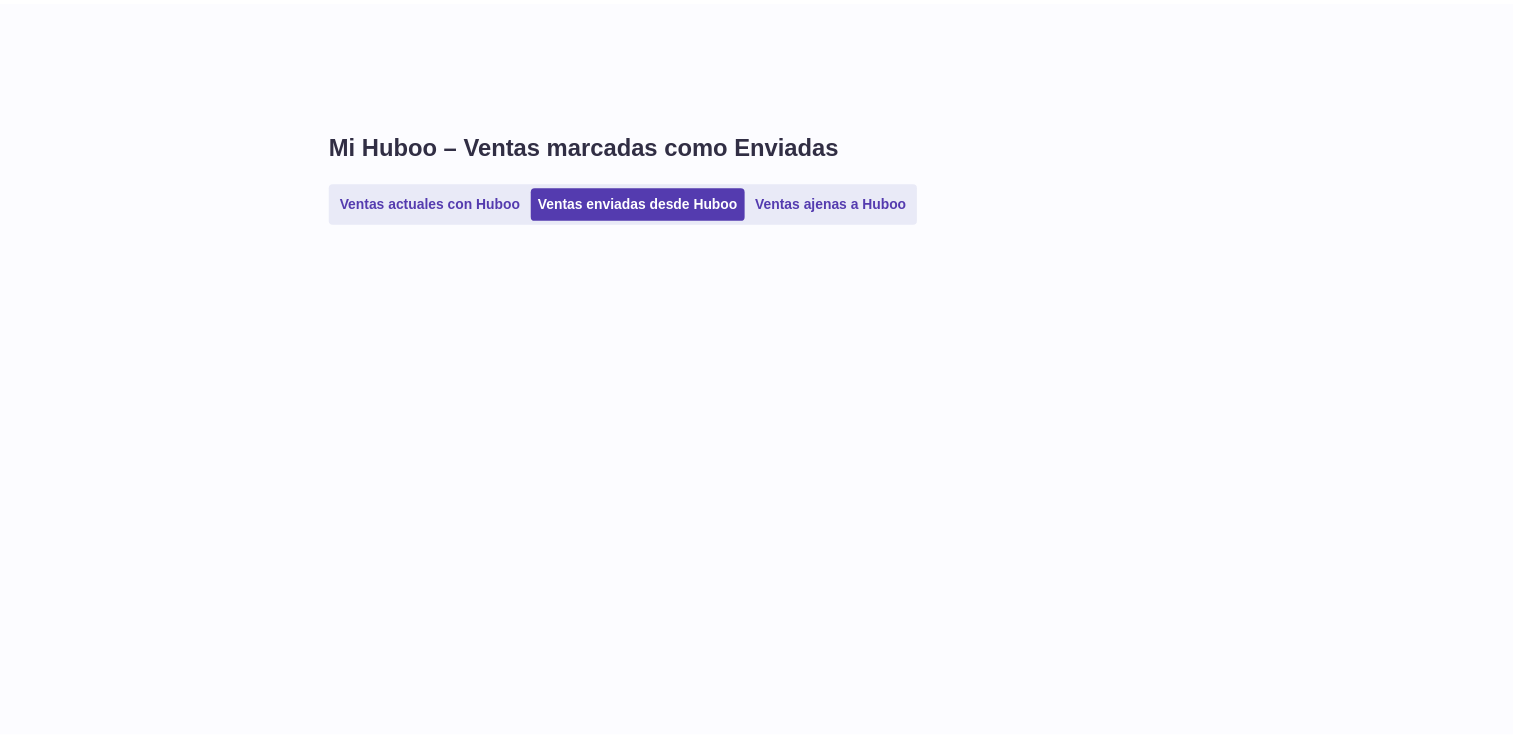 scroll, scrollTop: 0, scrollLeft: 0, axis: both 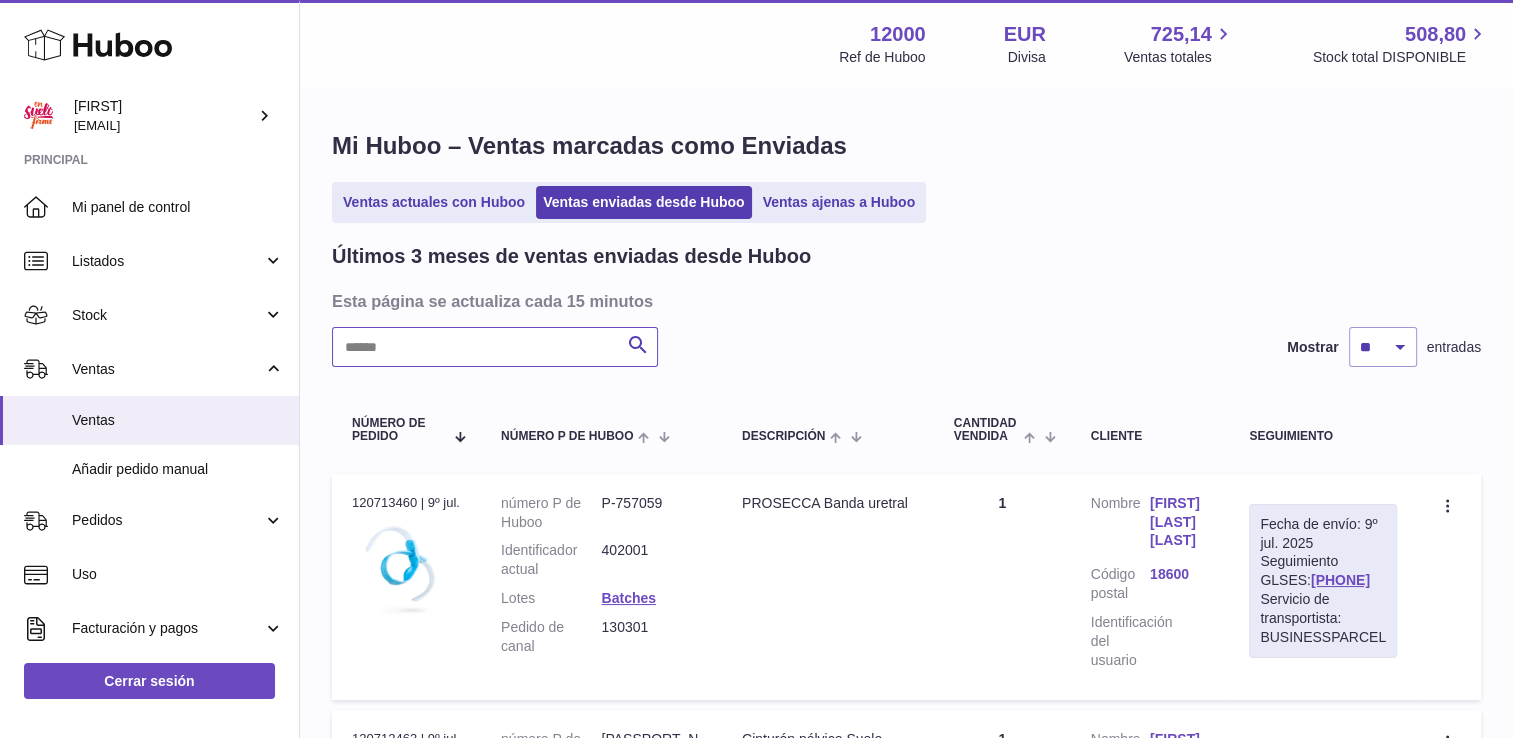 click at bounding box center [495, 347] 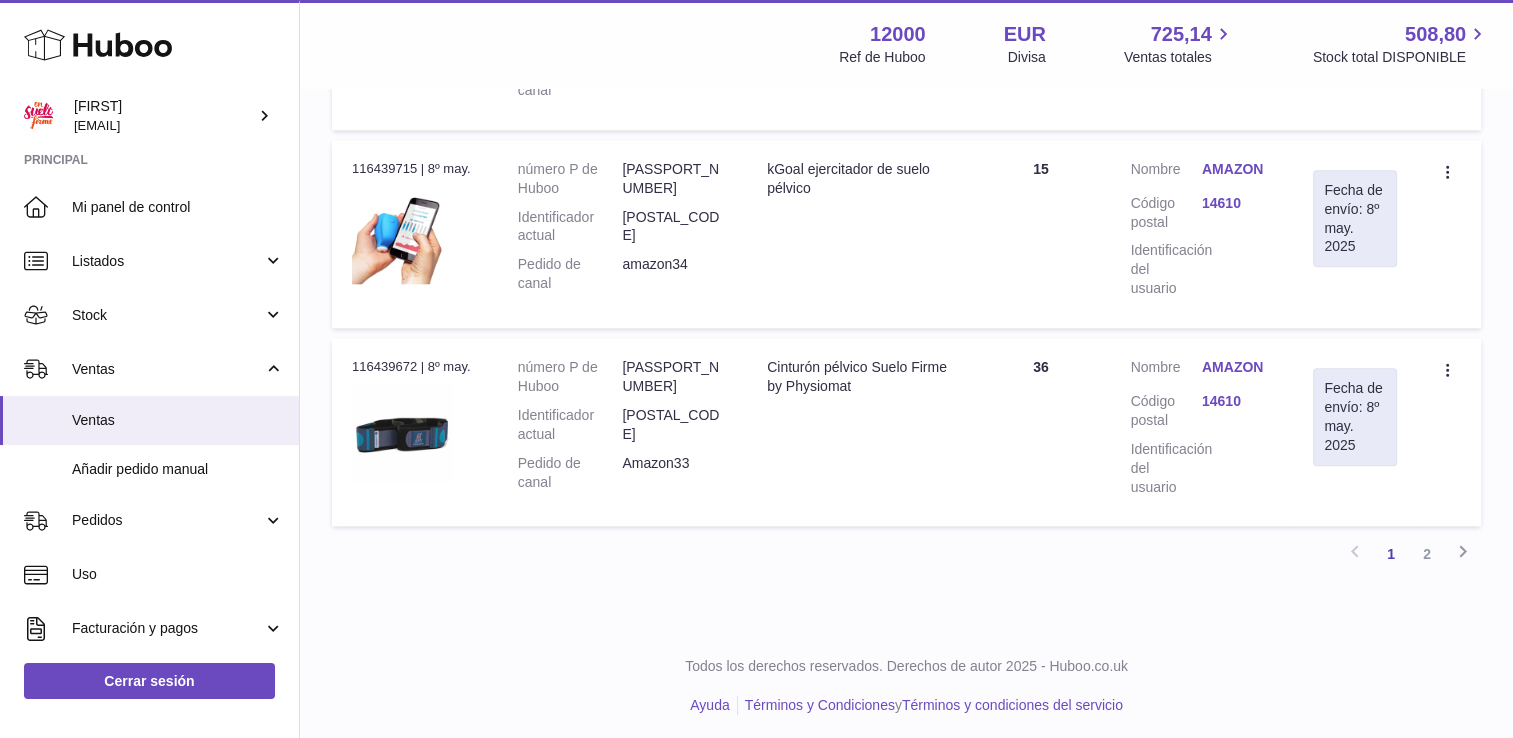 scroll, scrollTop: 2066, scrollLeft: 0, axis: vertical 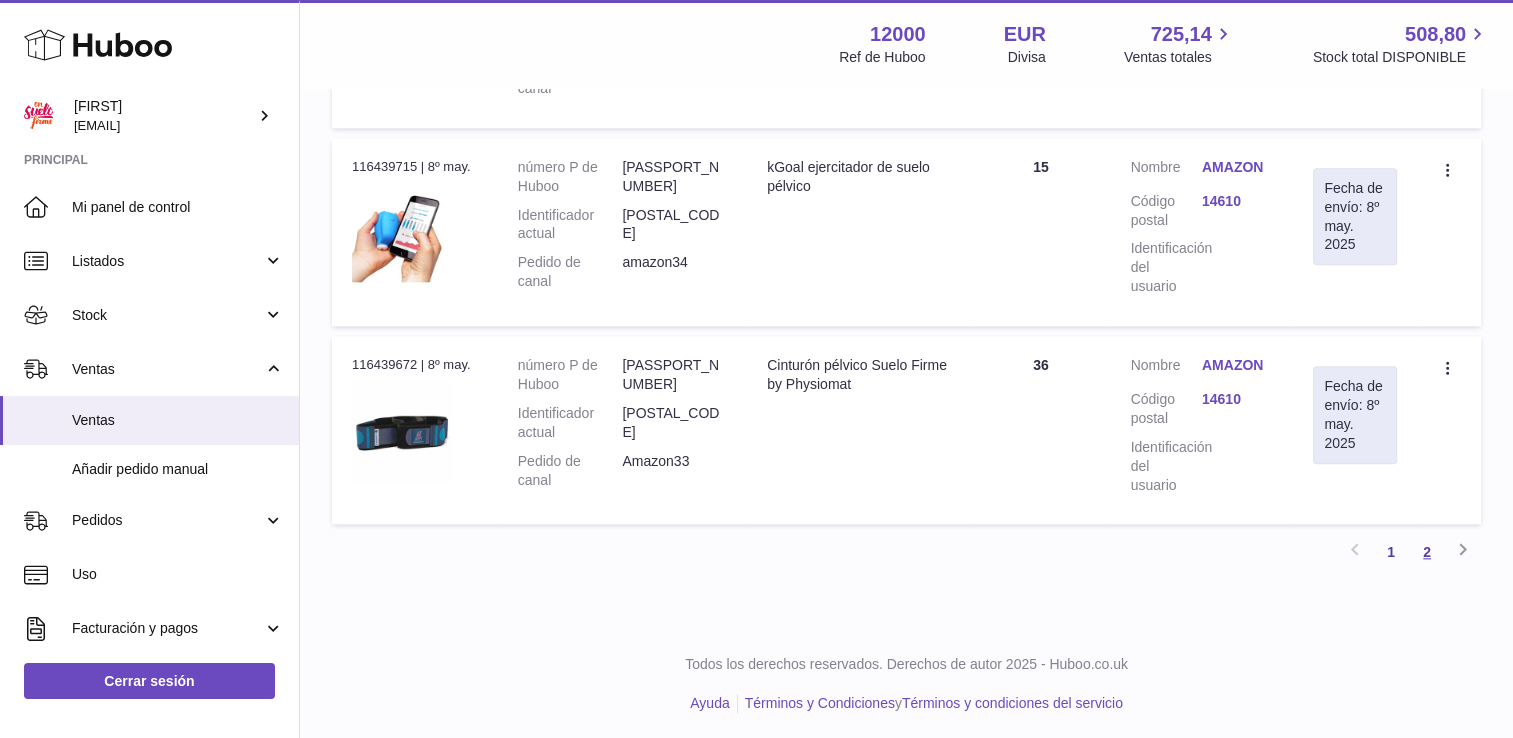 type on "******" 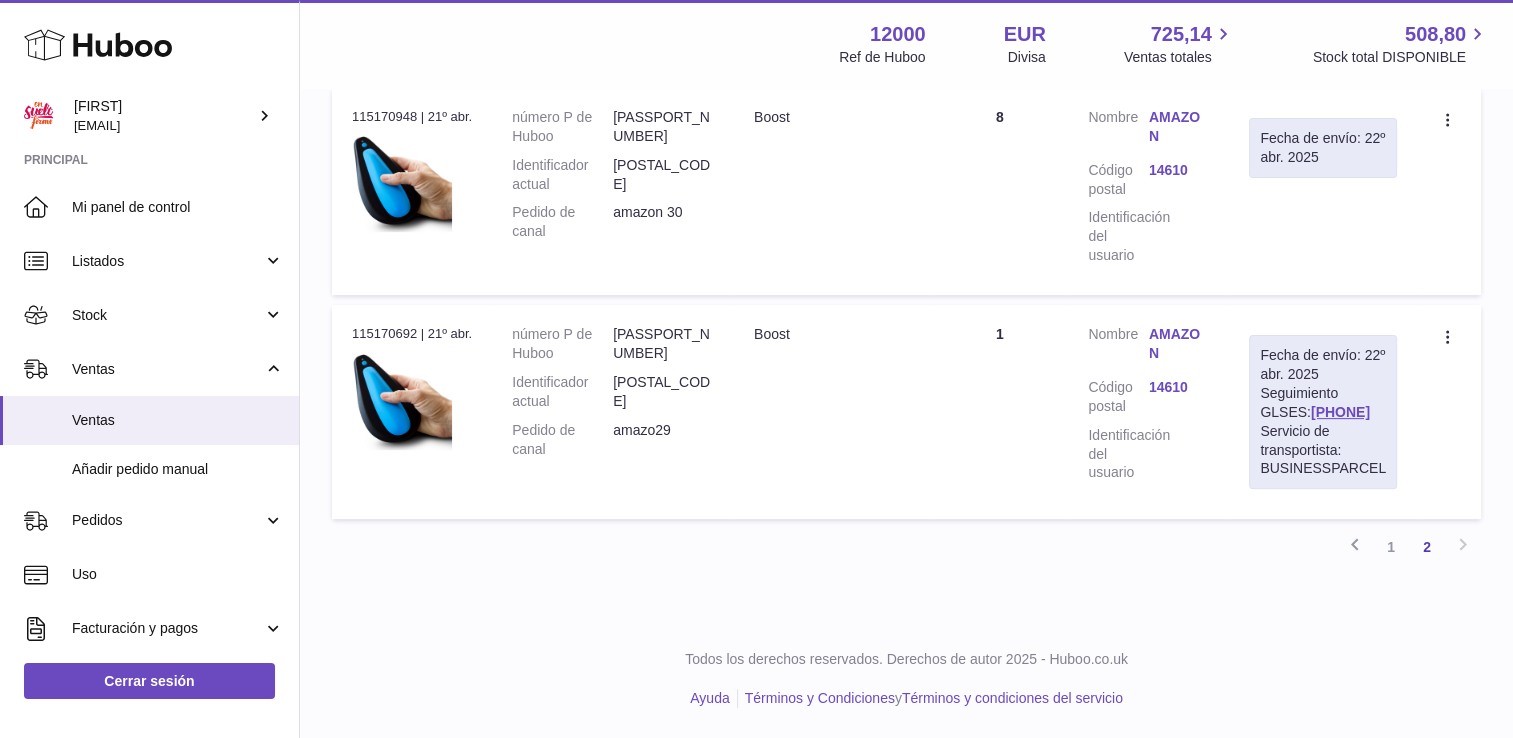 scroll, scrollTop: 624, scrollLeft: 0, axis: vertical 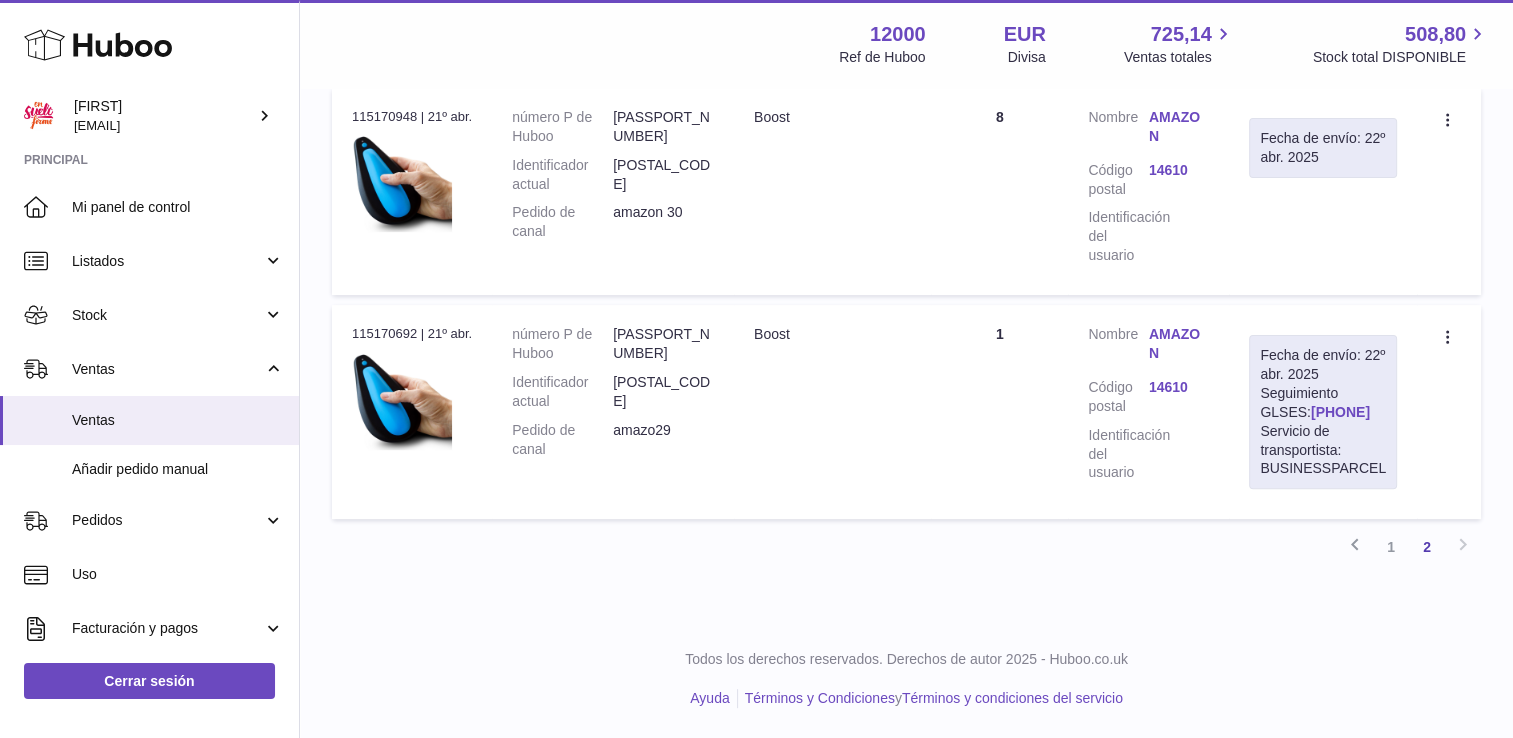 drag, startPoint x: 1376, startPoint y: 416, endPoint x: 1260, endPoint y: 413, distance: 116.03879 